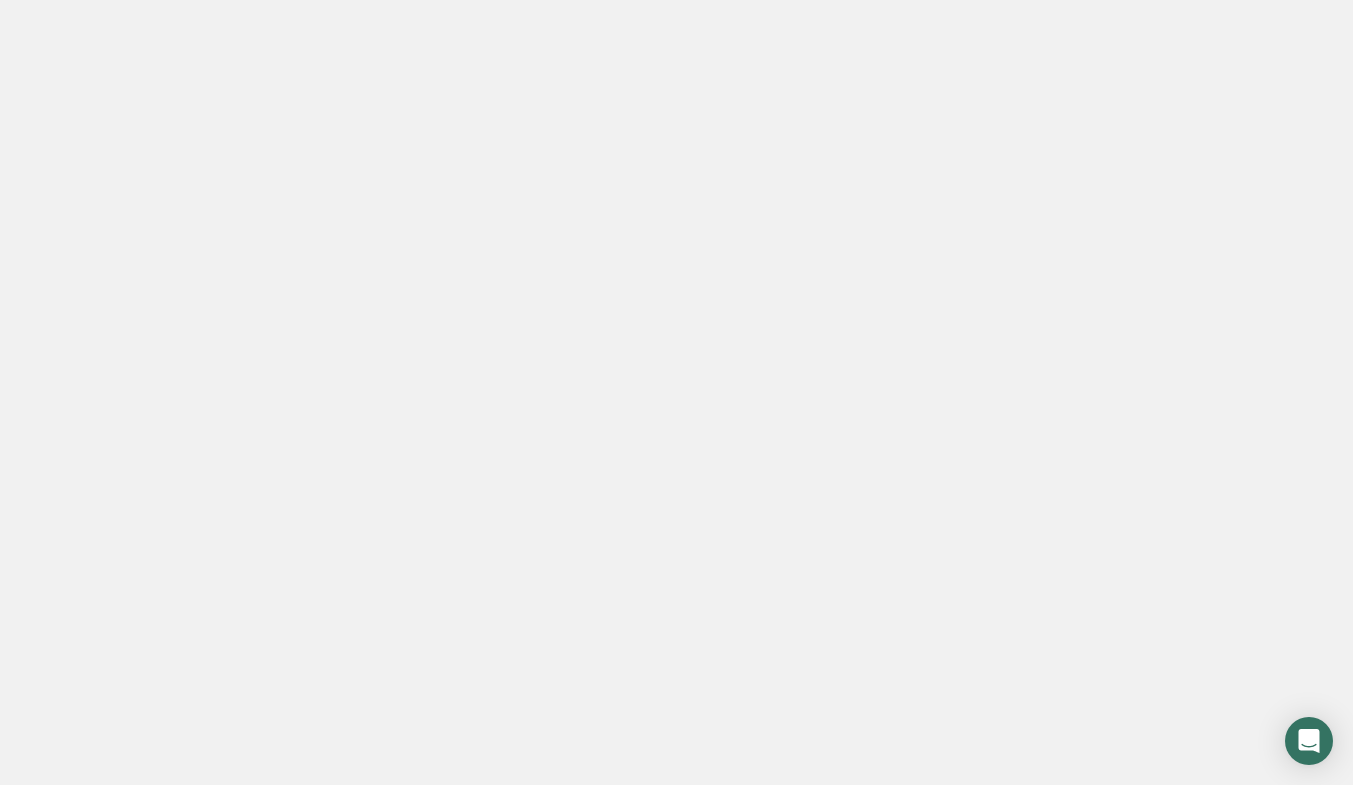 scroll, scrollTop: 0, scrollLeft: 0, axis: both 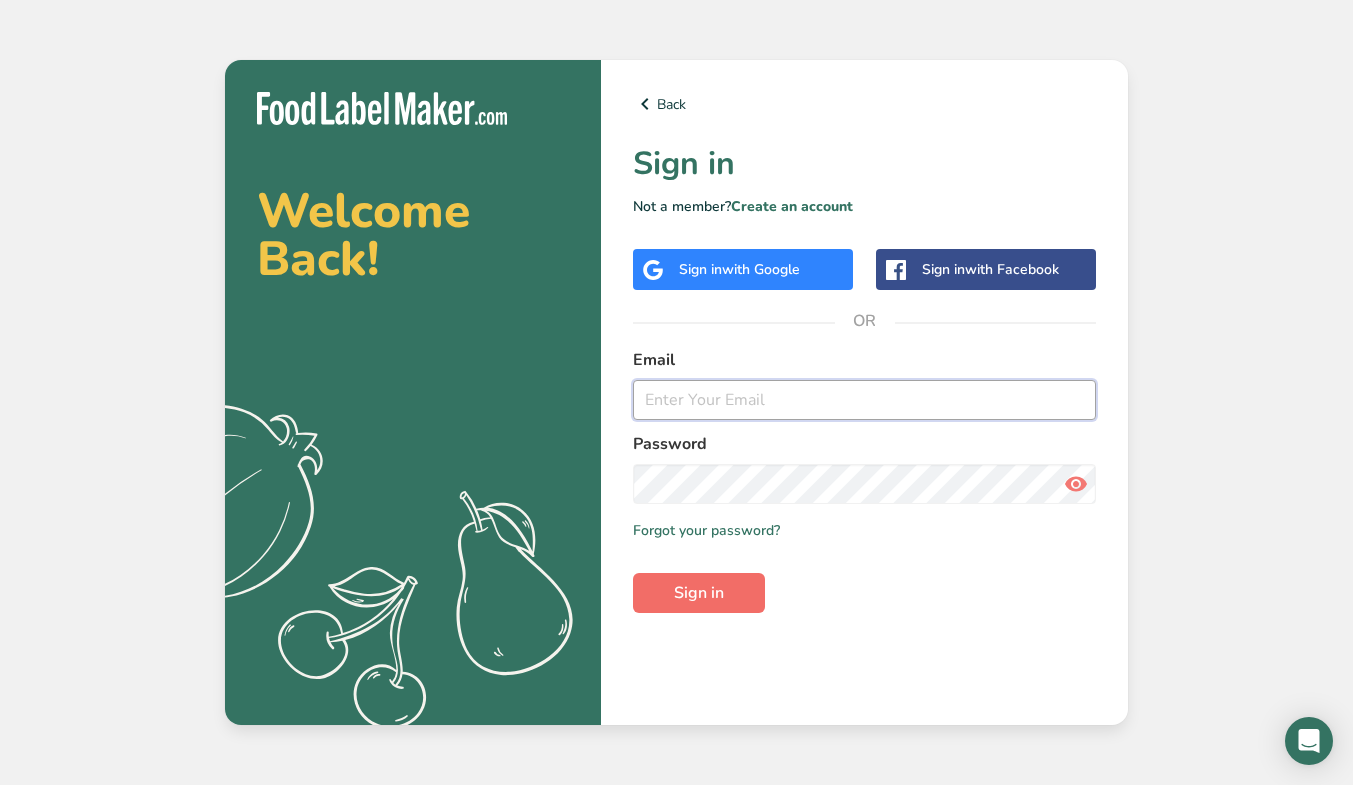 type on "[EMAIL_ADDRESS][DOMAIN_NAME]" 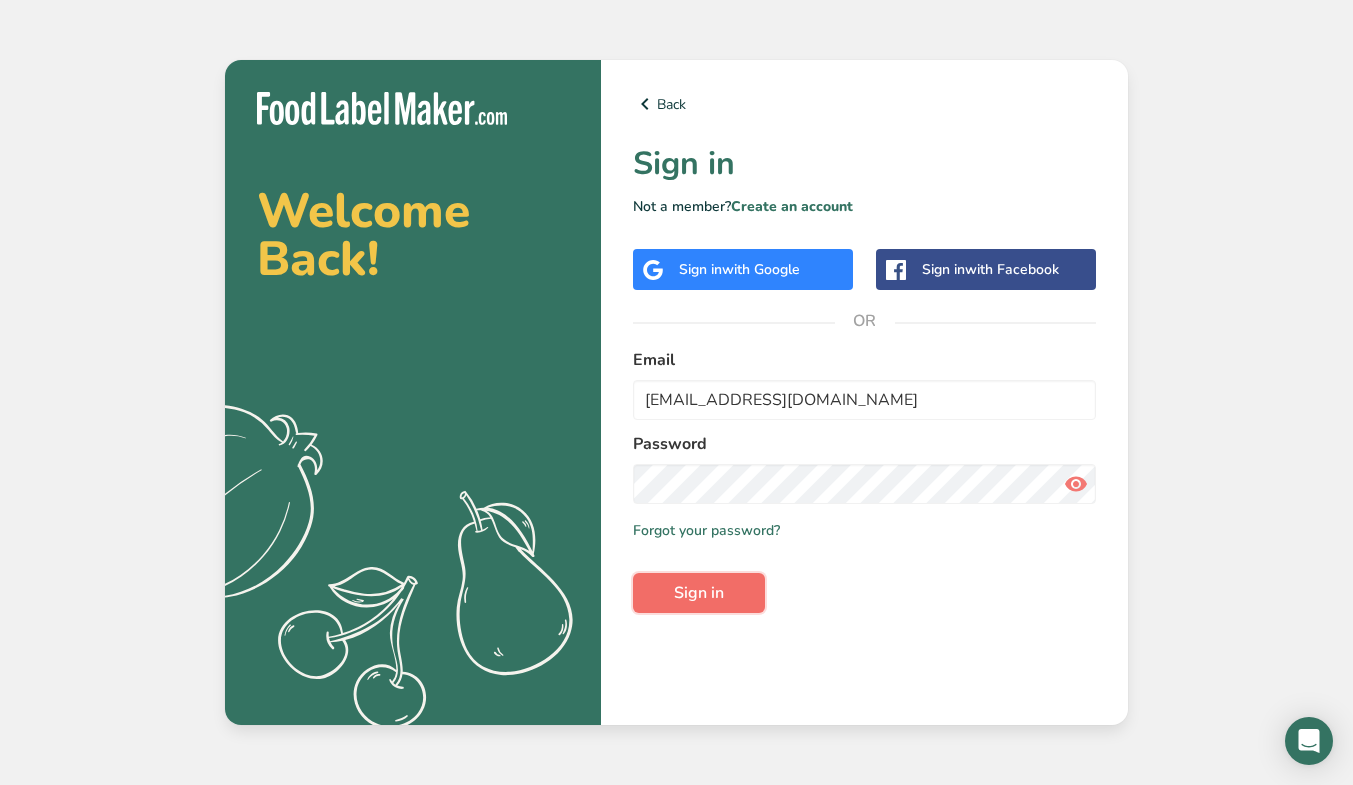 click on "Sign in" at bounding box center (699, 593) 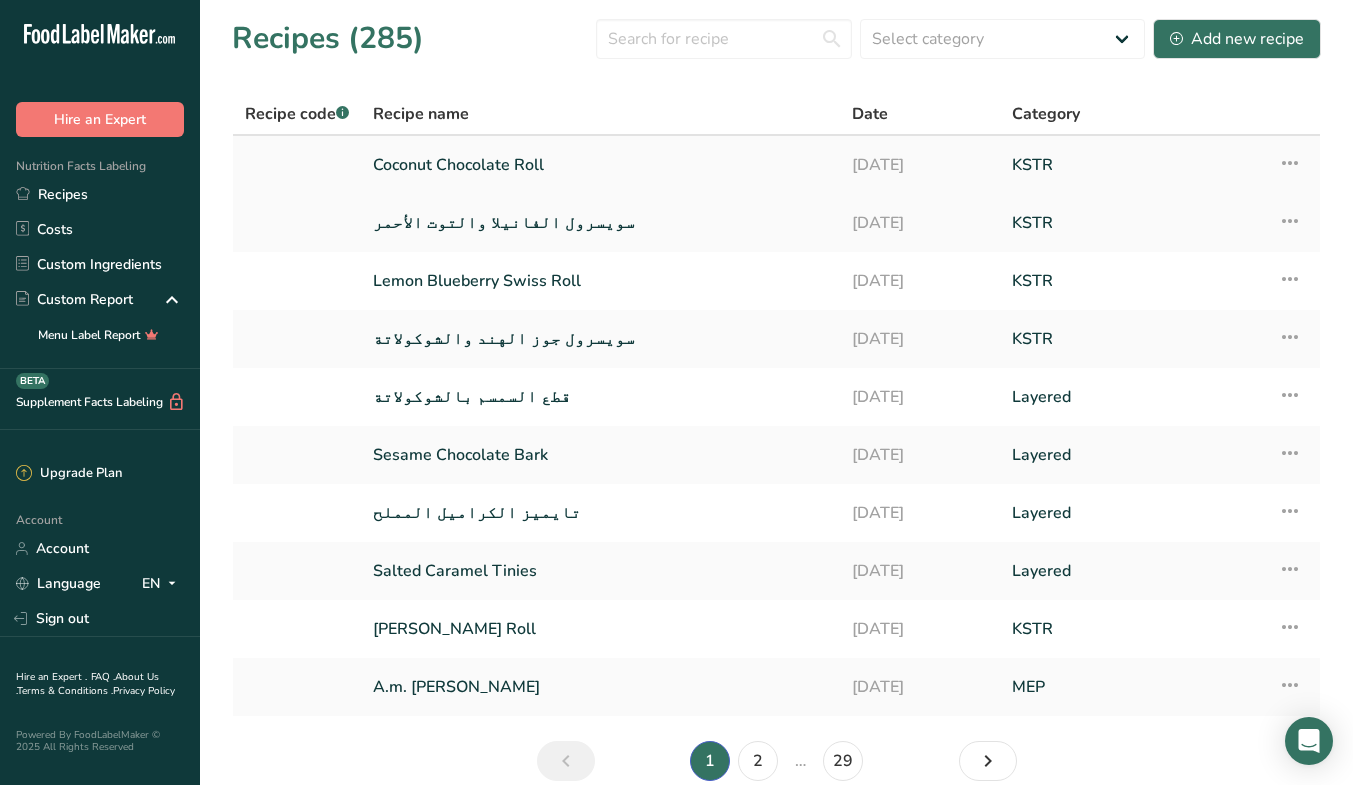 click on "Coconut Chocolate Roll" at bounding box center [600, 165] 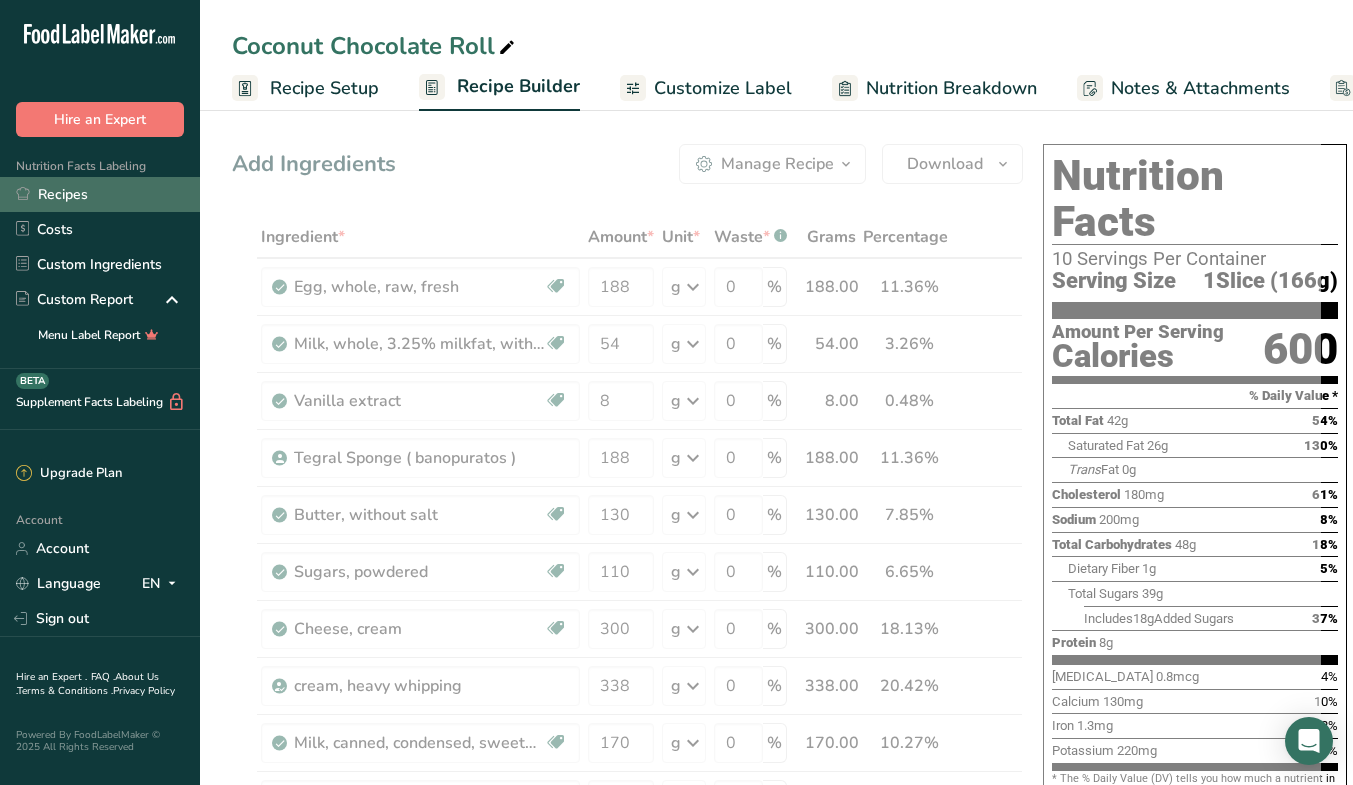 click on "Recipes" at bounding box center [100, 194] 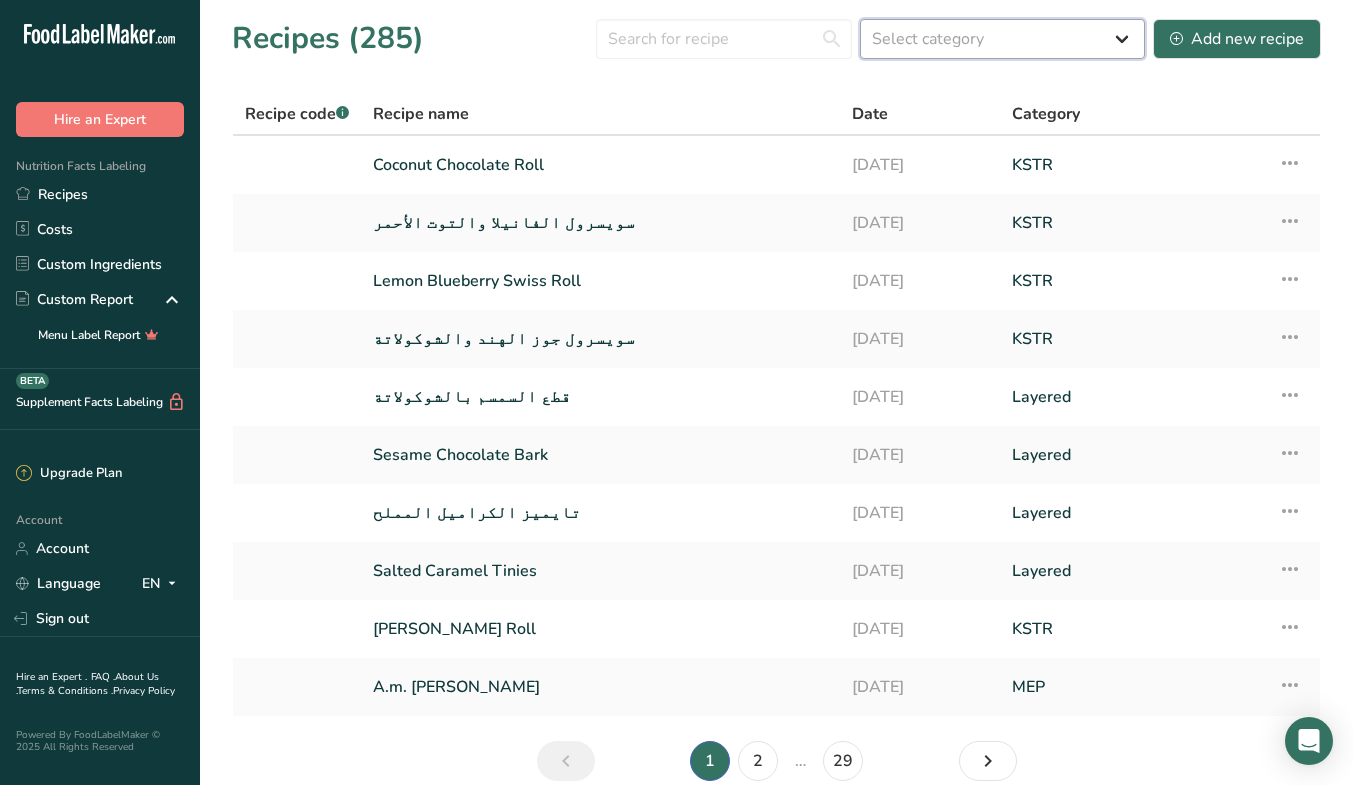 click on "Select category
All
Baked Goods
[GEOGRAPHIC_DATA]
Bundt Bakery
Coffee Shops
Confectionery
Cooked Meals, Salads, & Sauces
[GEOGRAPHIC_DATA]
Dime
Khobz Khabbaz
KSTR
Layered
MEP
Private Label
Saudi Coffee Co
Snacks
Sub Recipe
Sugar Coated" at bounding box center [1002, 39] 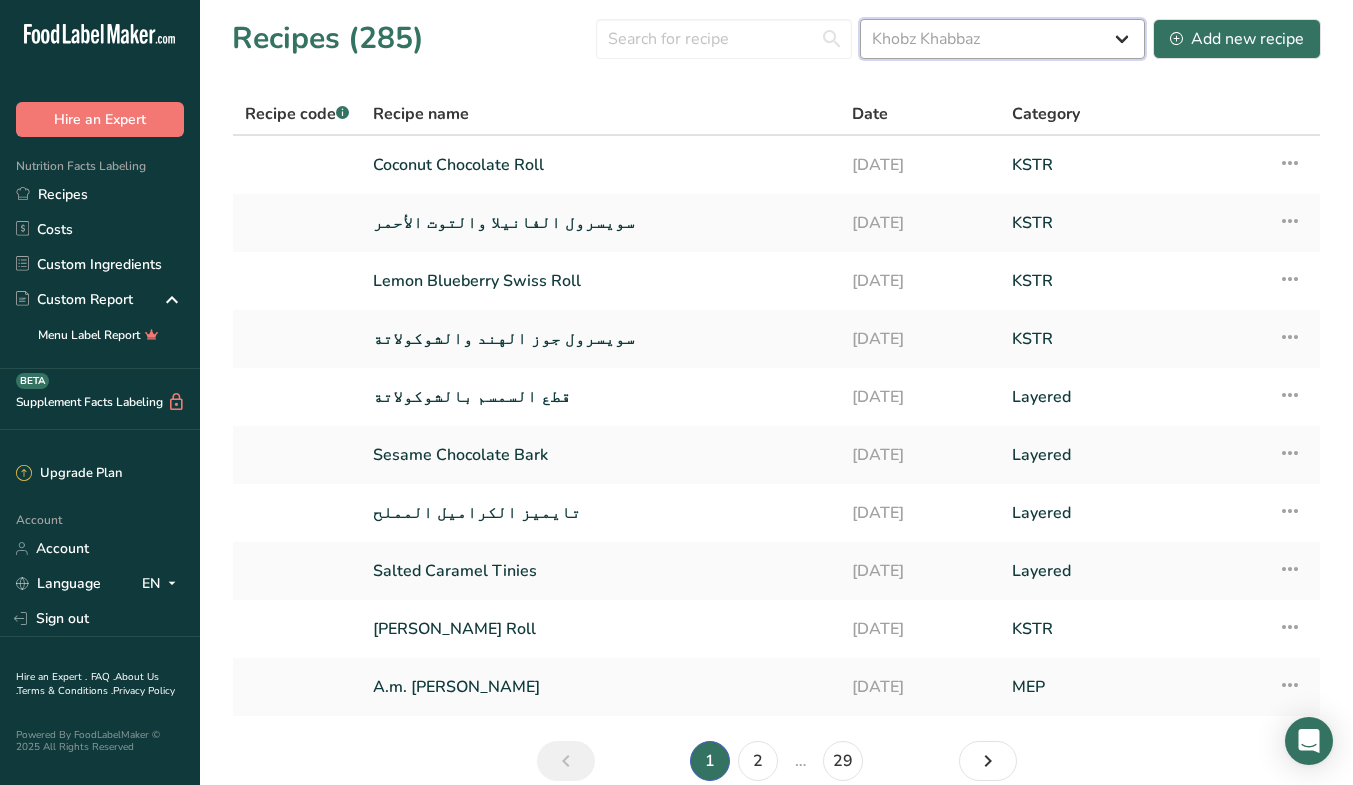 click on "Select category
All
Baked Goods
[GEOGRAPHIC_DATA]
Bundt Bakery
Coffee Shops
Confectionery
Cooked Meals, Salads, & Sauces
[GEOGRAPHIC_DATA]
Dime
Khobz Khabbaz
KSTR
Layered
MEP
Private Label
Saudi Coffee Co
Snacks
Sub Recipe
Sugar Coated" at bounding box center [1002, 39] 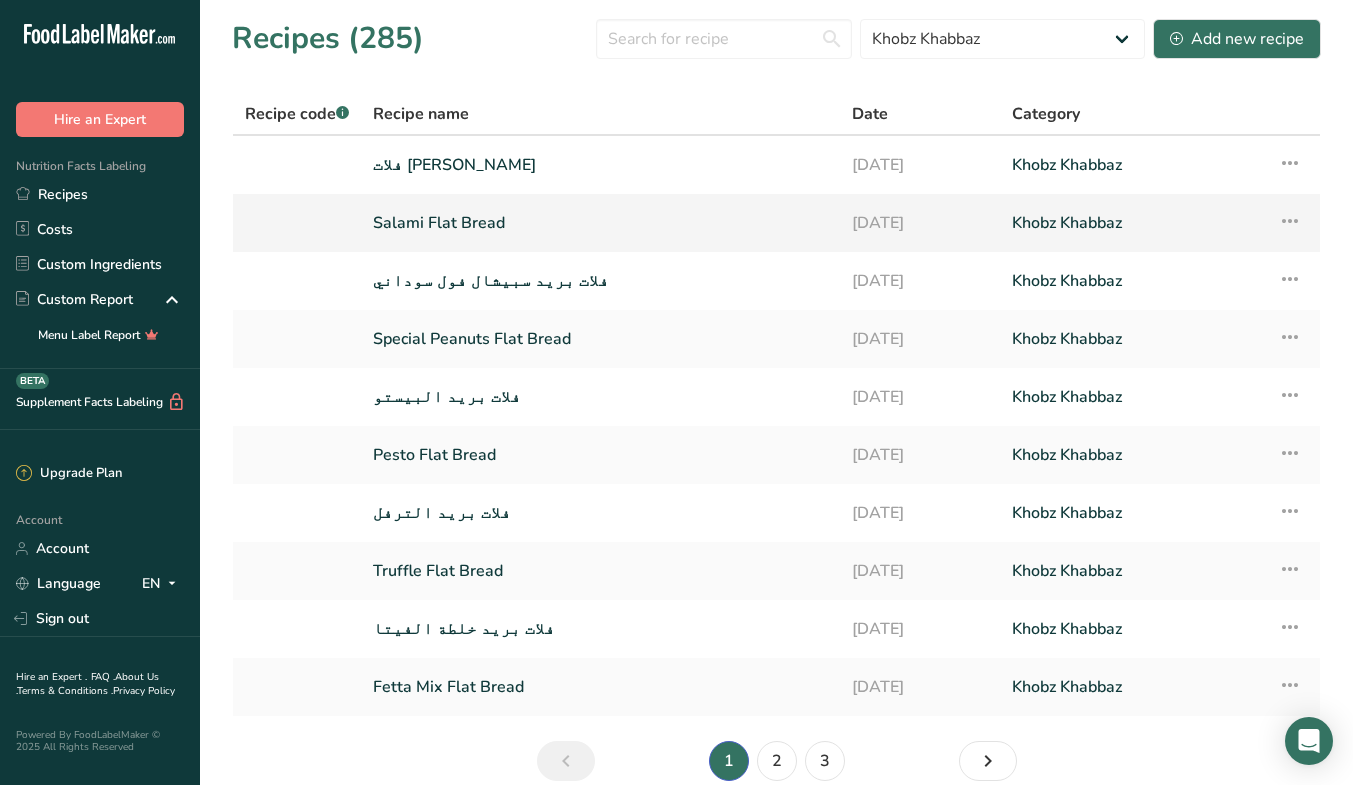click on "Salami Flat Bread" at bounding box center (600, 223) 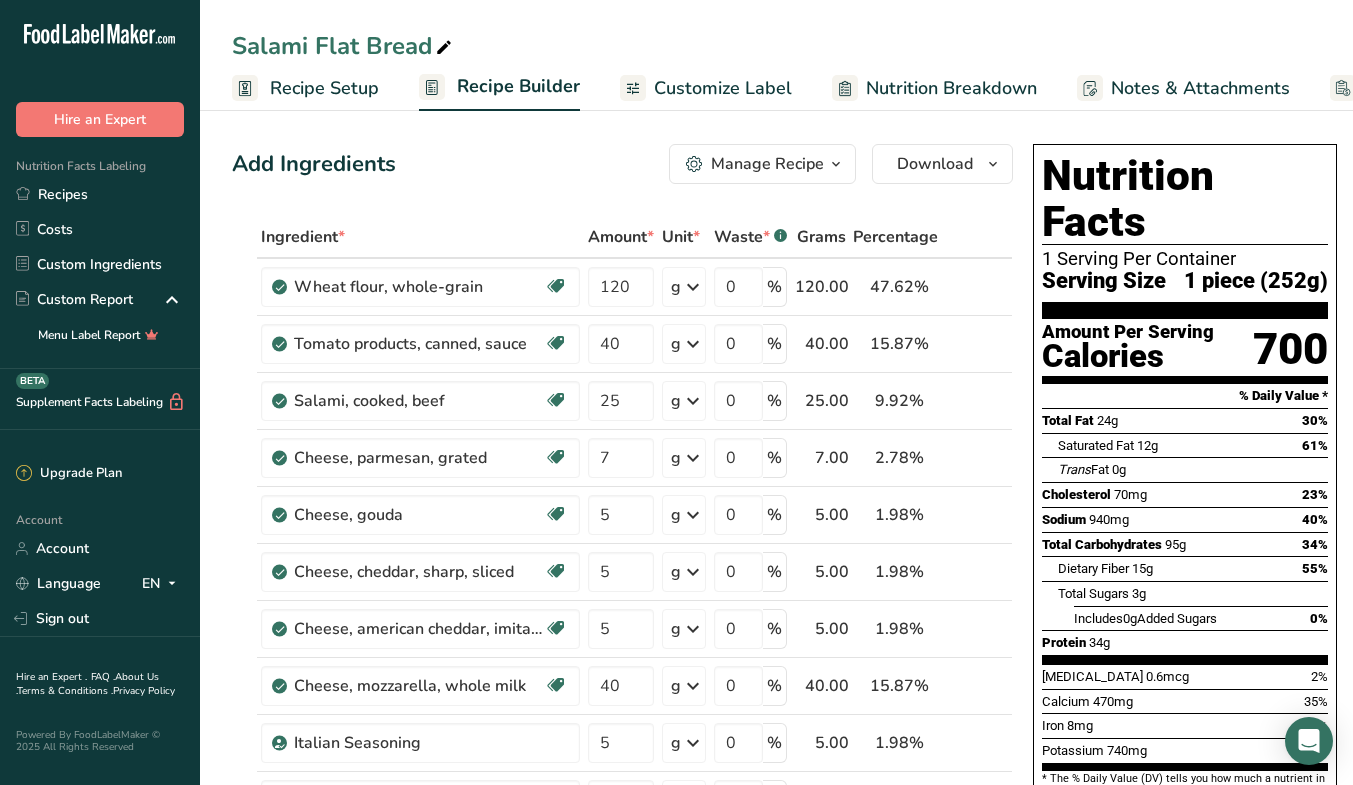 click on "Customize Label" at bounding box center [723, 88] 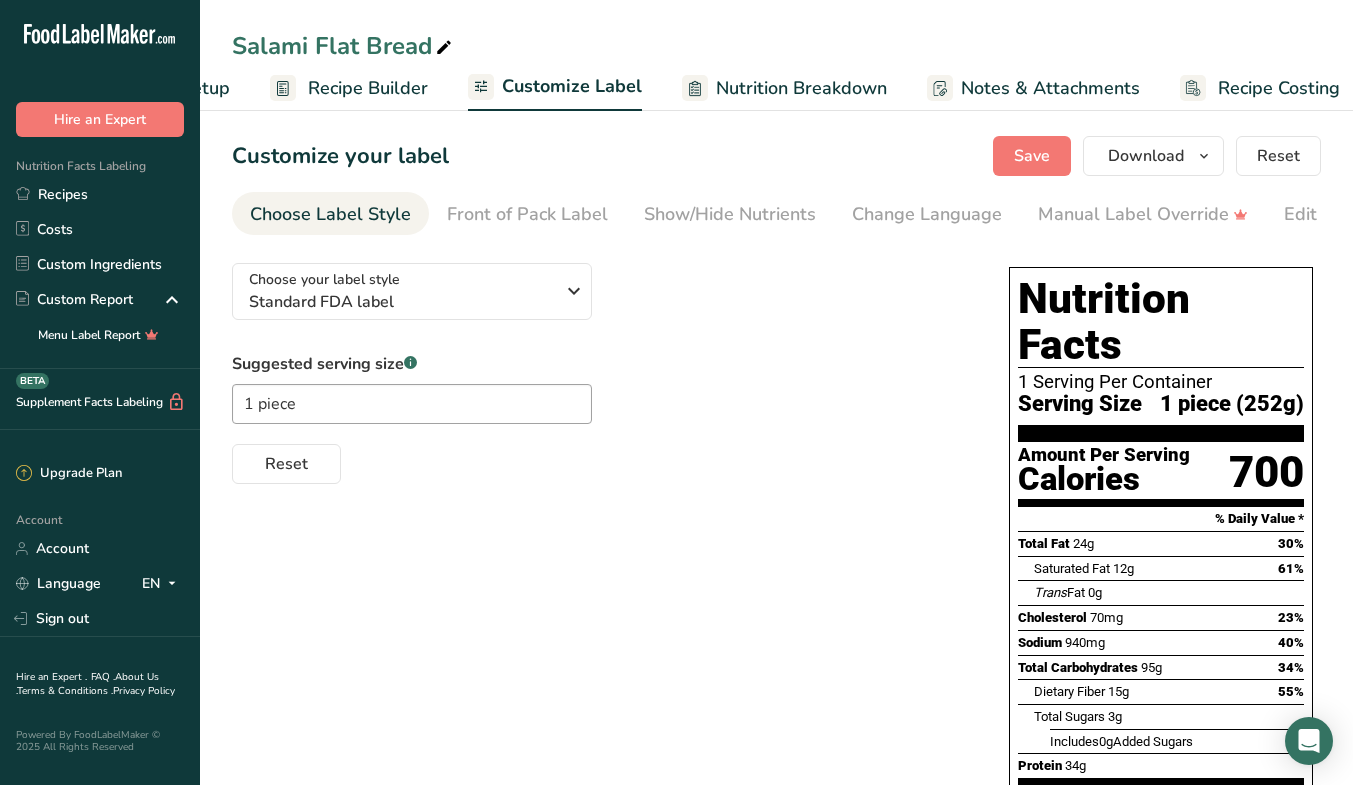 scroll, scrollTop: 0, scrollLeft: 168, axis: horizontal 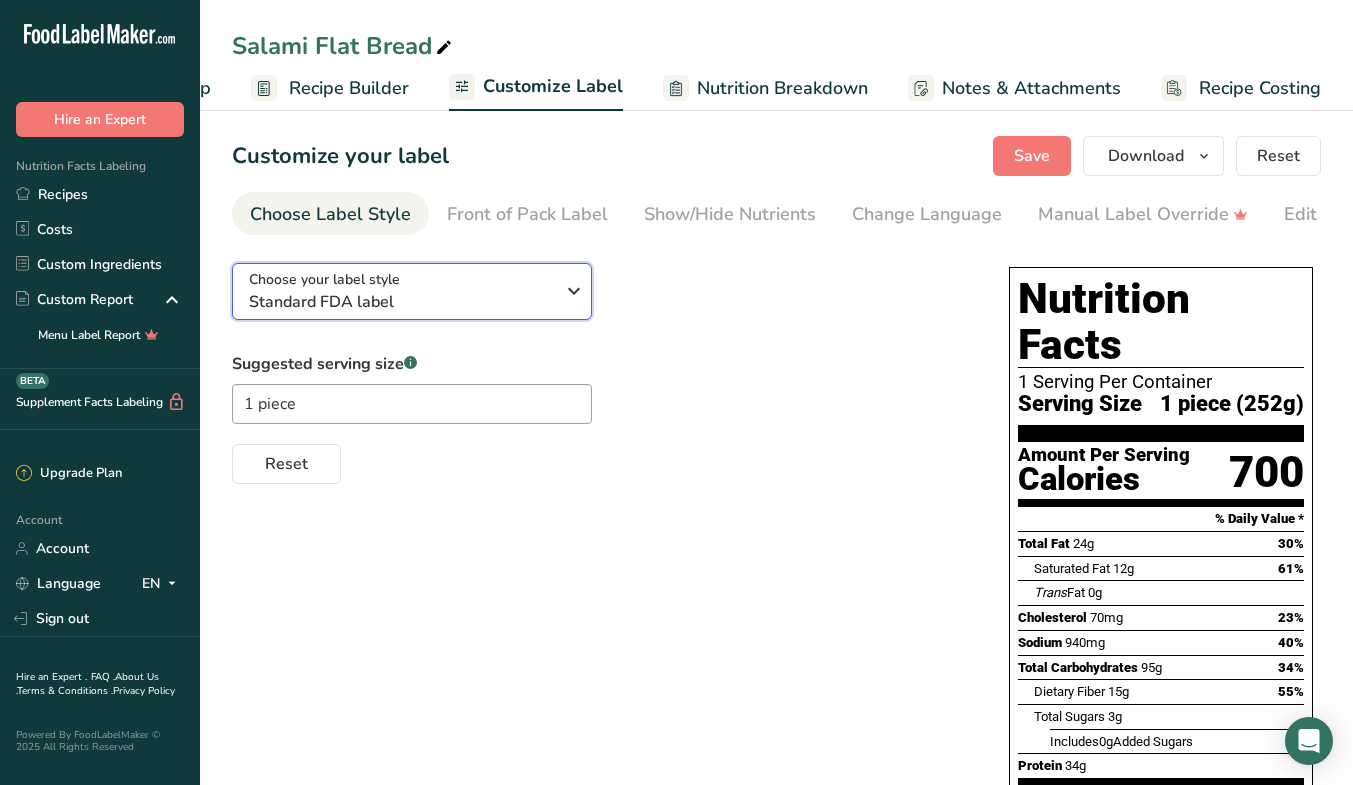 click on "Standard FDA label" at bounding box center [401, 302] 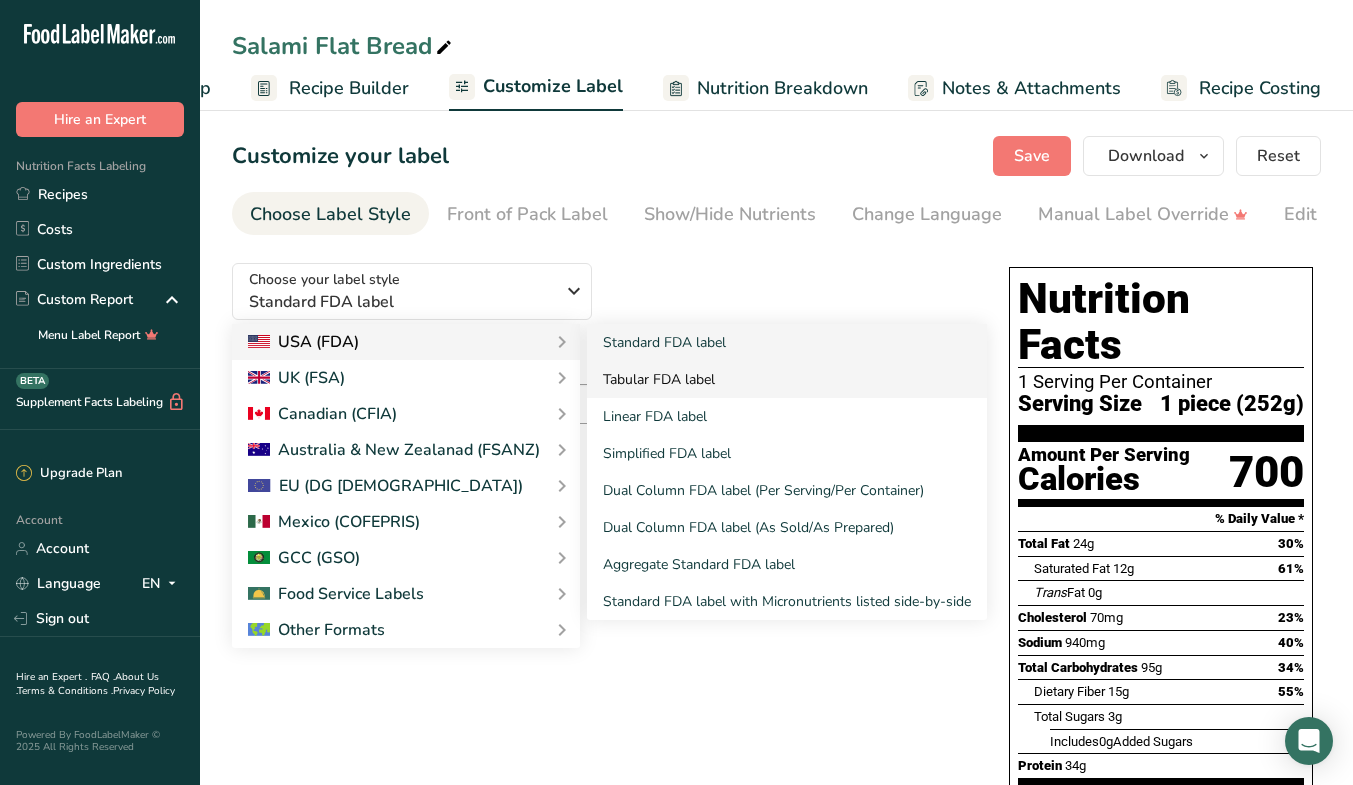 click on "Tabular FDA label" at bounding box center [787, 379] 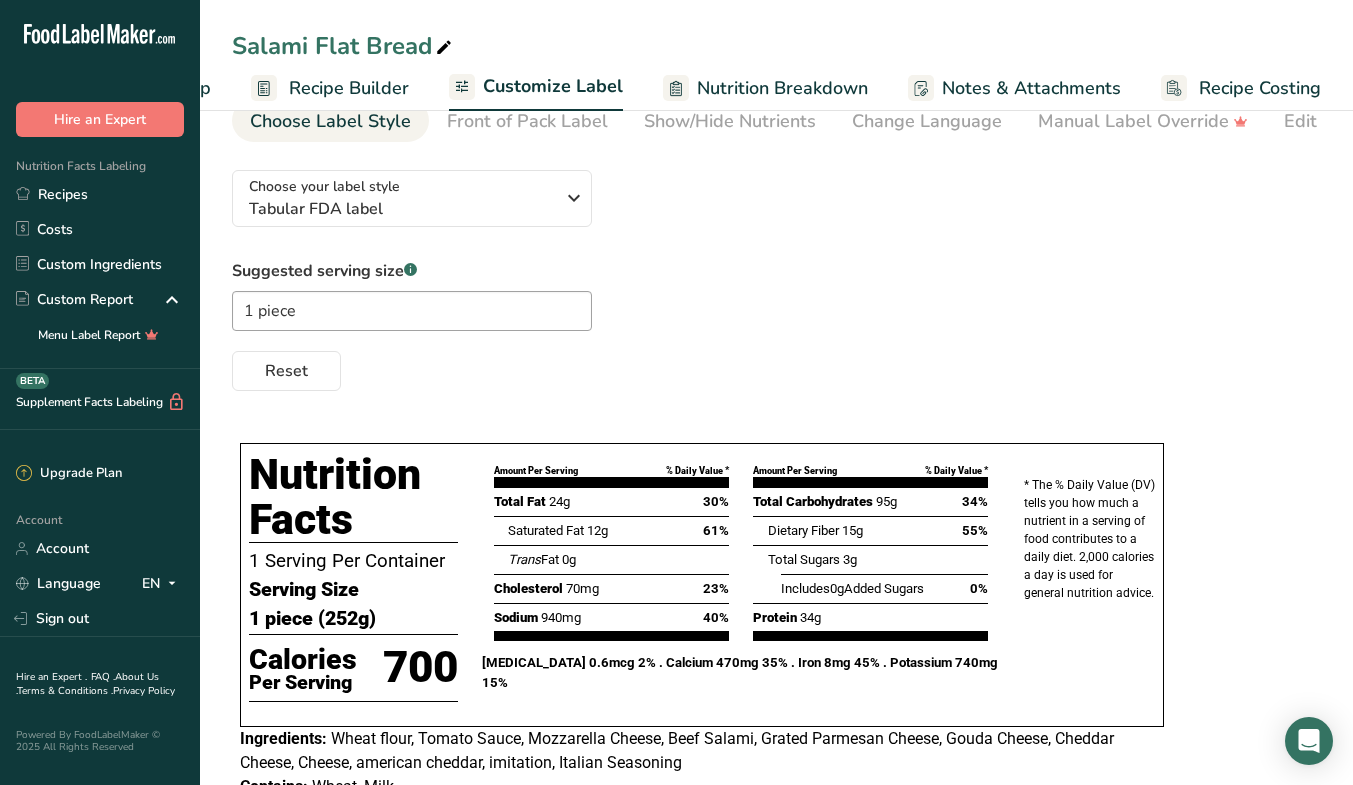 scroll, scrollTop: 94, scrollLeft: 0, axis: vertical 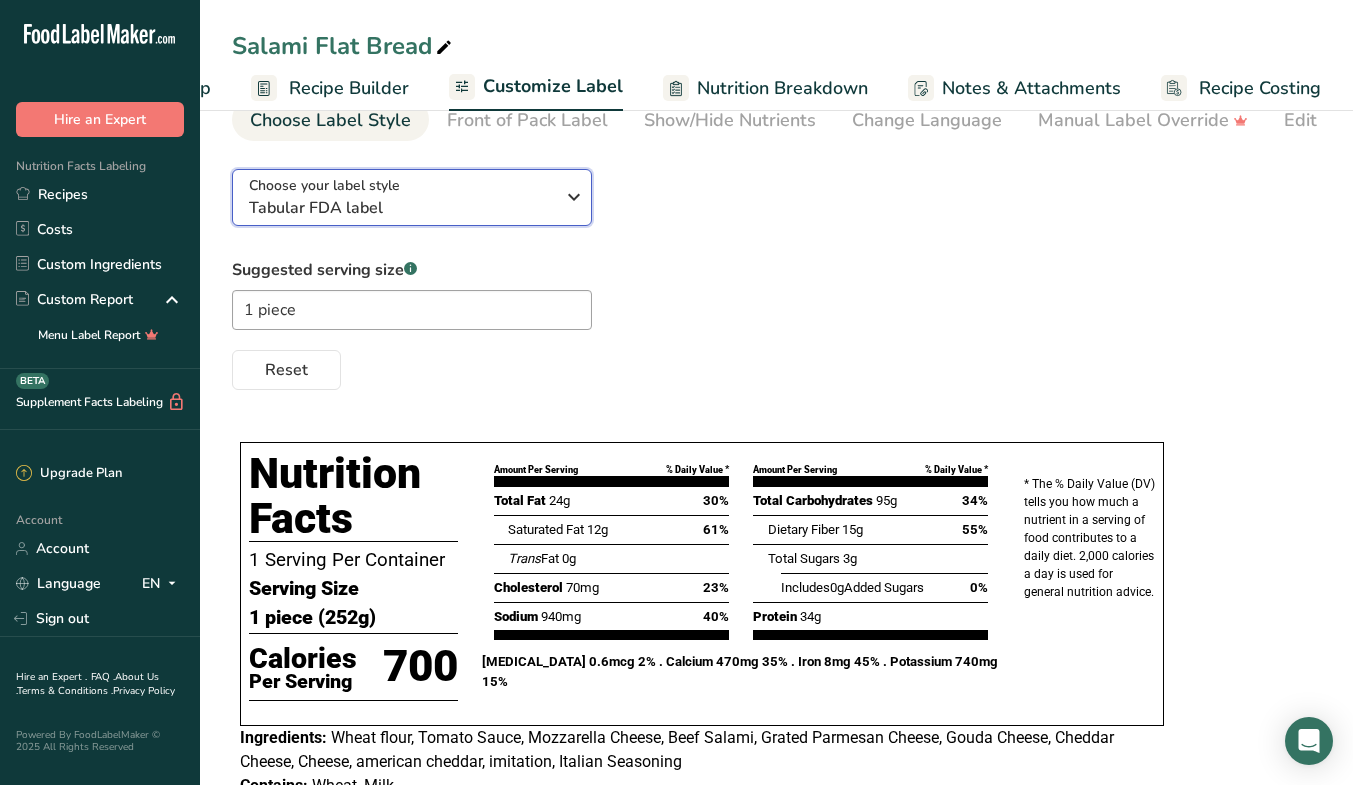 click at bounding box center (574, 197) 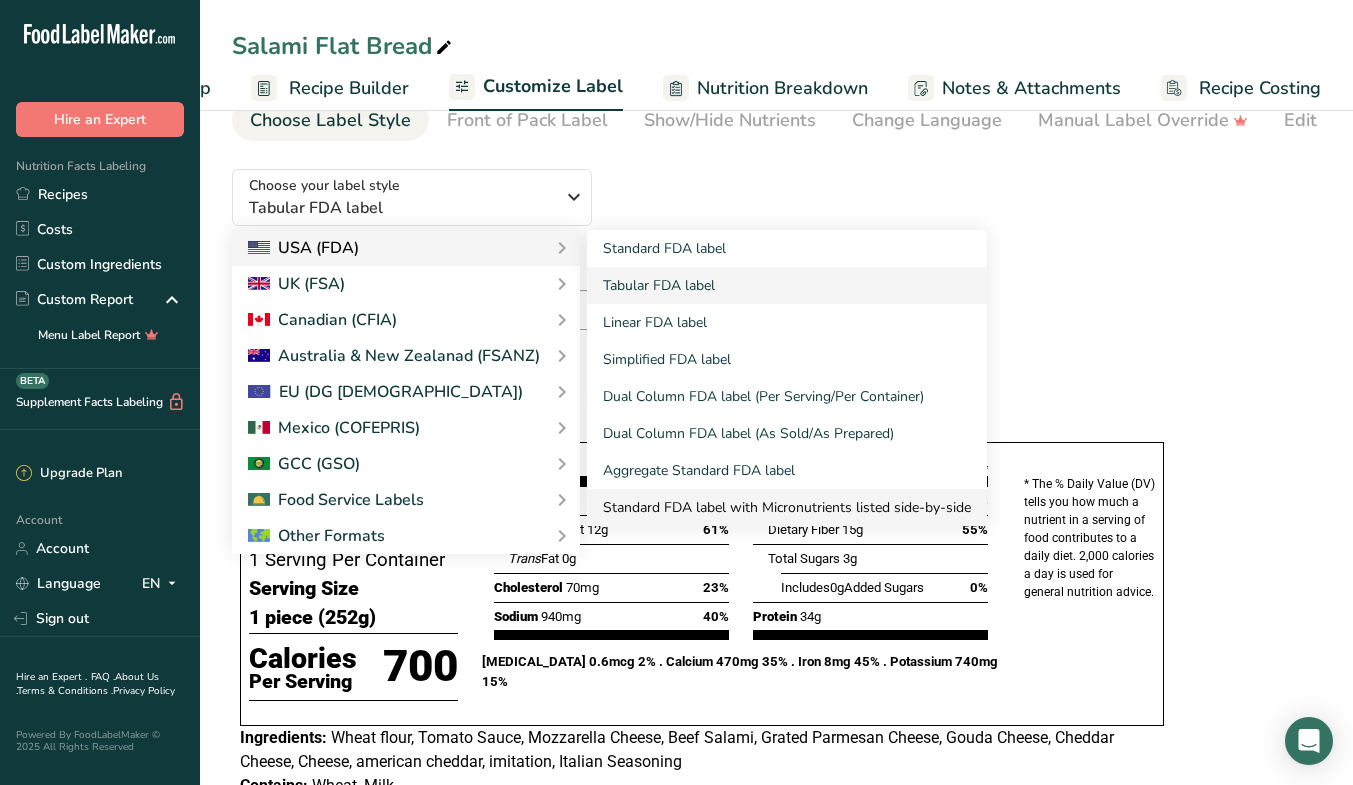 click on "Standard FDA label with Micronutrients listed side-by-side" at bounding box center [787, 507] 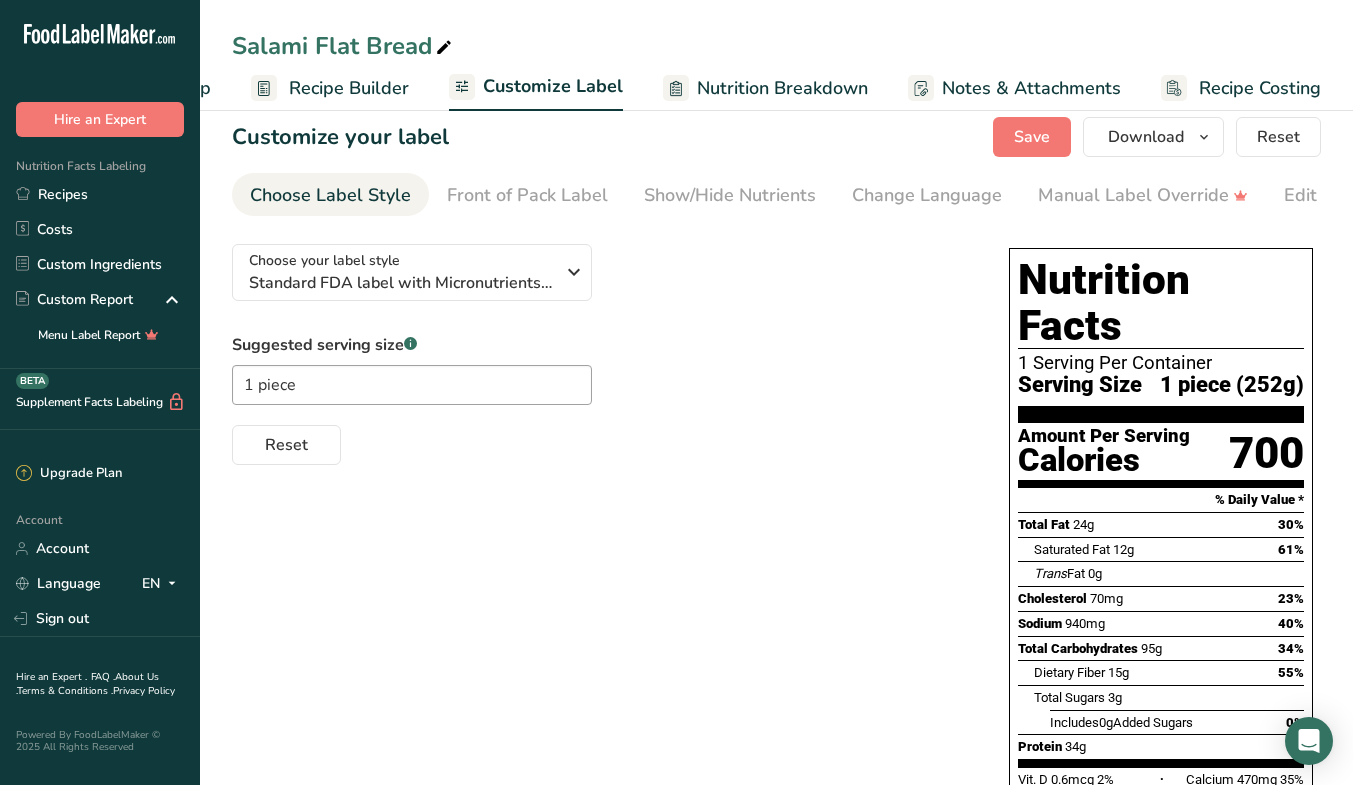 scroll, scrollTop: 0, scrollLeft: 0, axis: both 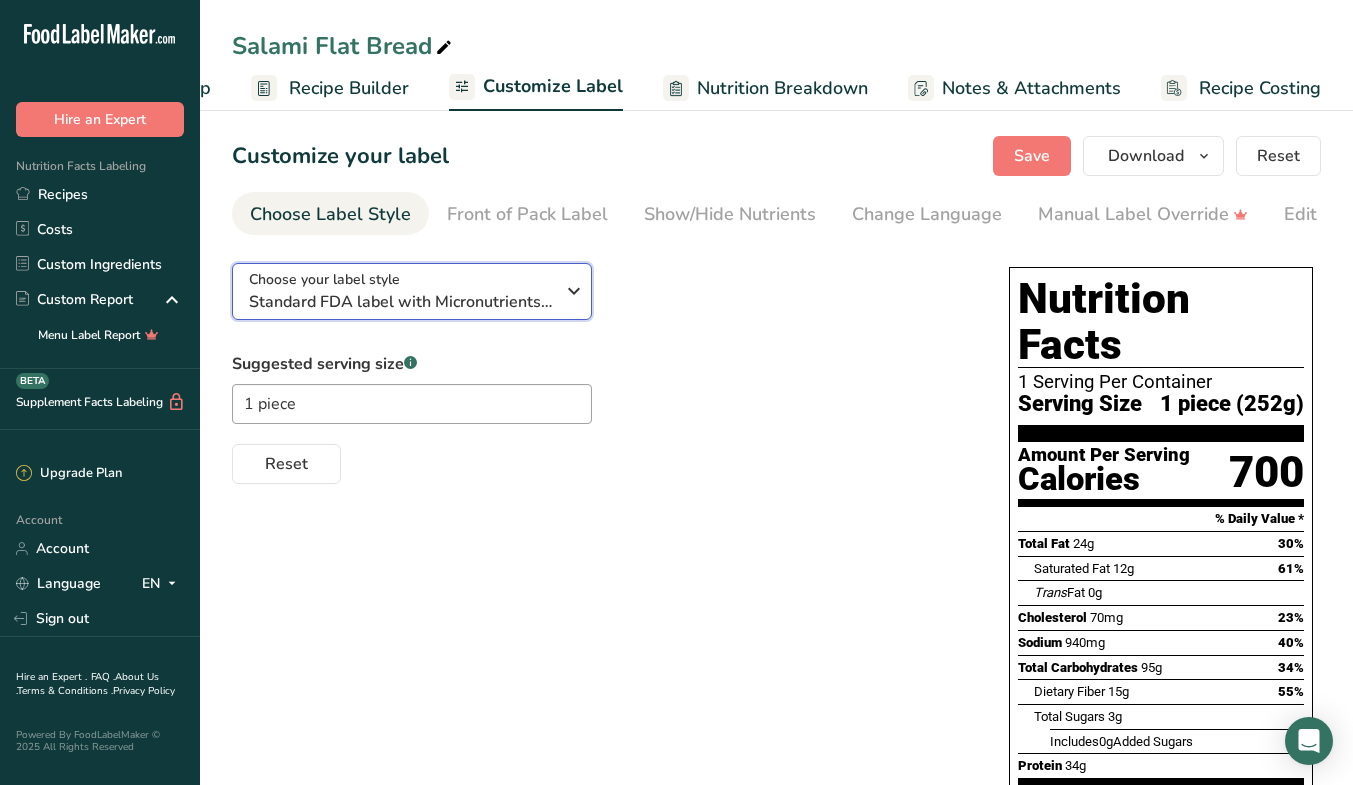 click on "Standard FDA label with Micronutrients listed side-by-side" at bounding box center [401, 302] 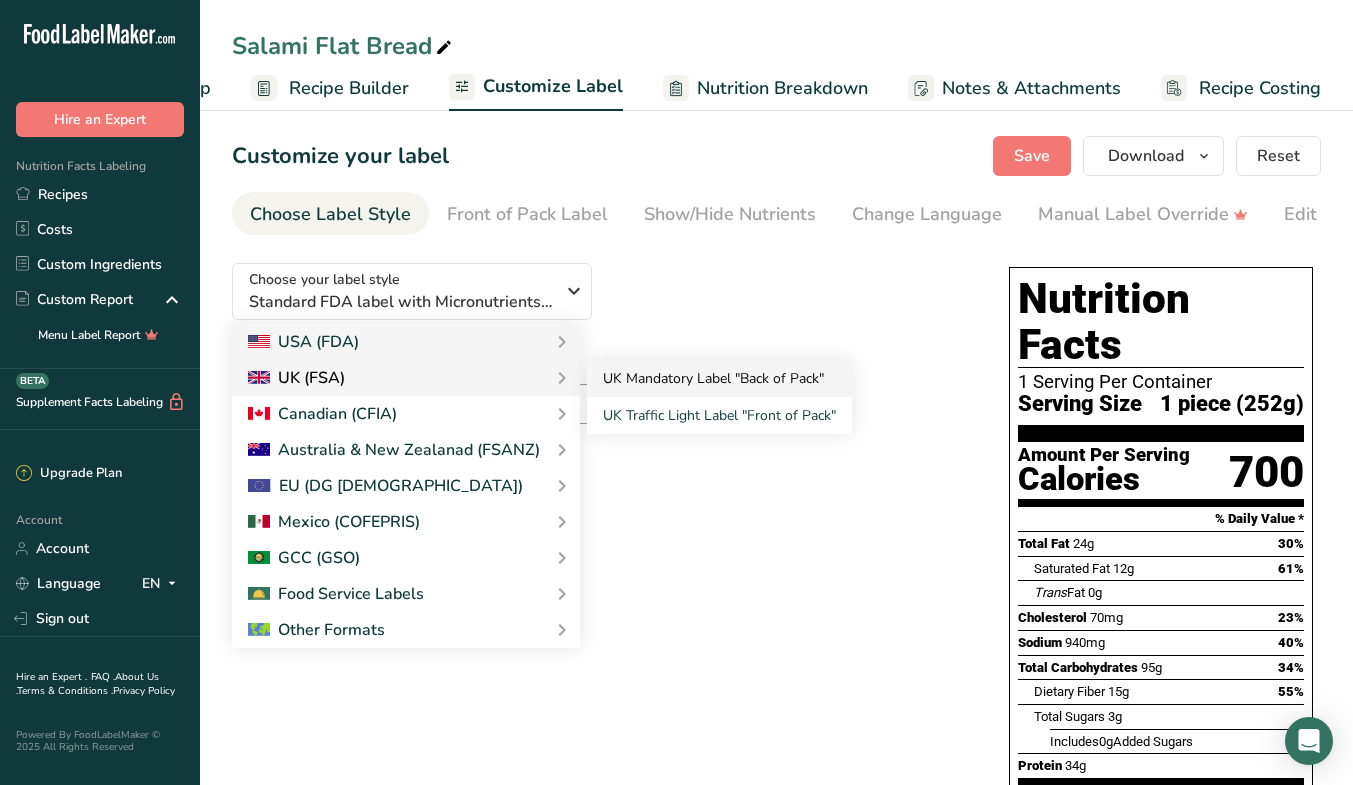 click on "UK Mandatory Label "Back of Pack"" at bounding box center (719, 378) 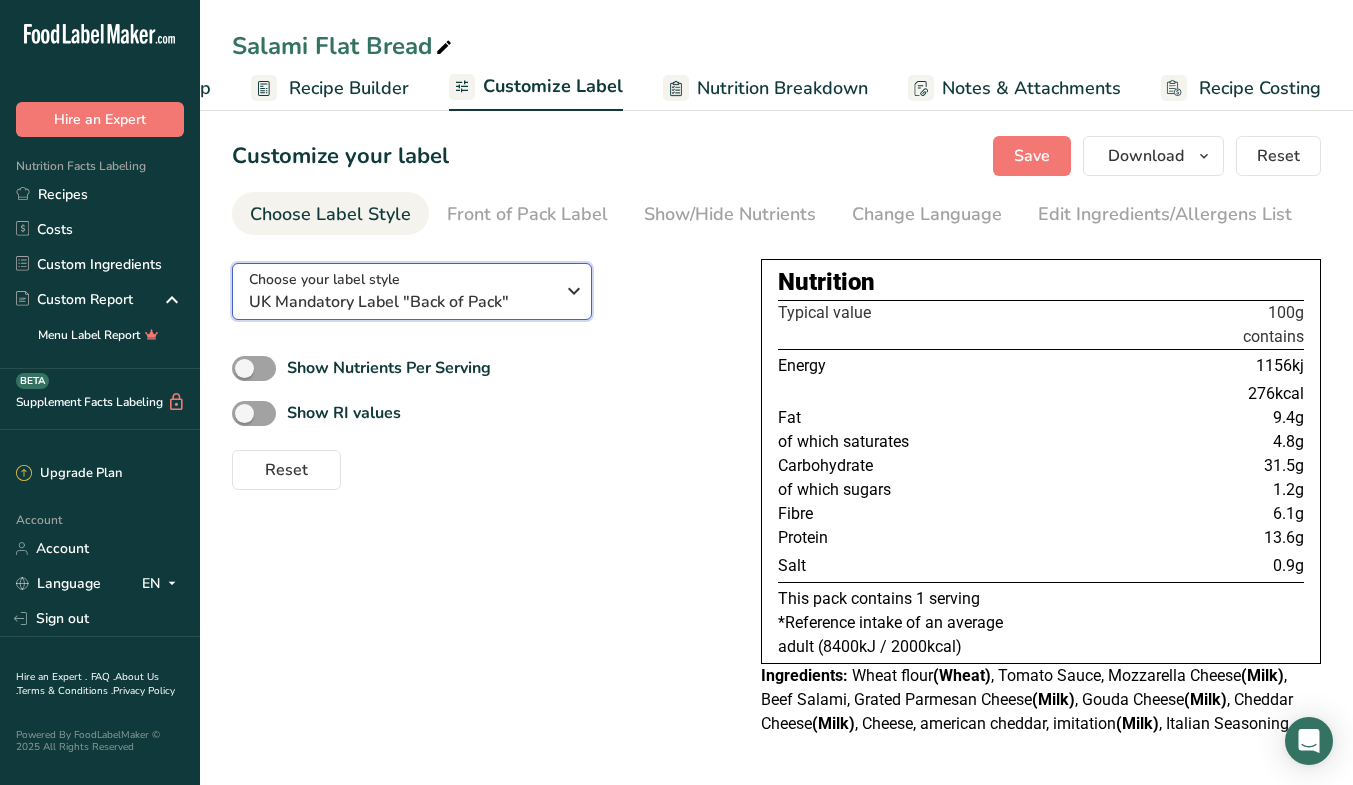 click on "UK Mandatory Label "Back of Pack"" at bounding box center [401, 302] 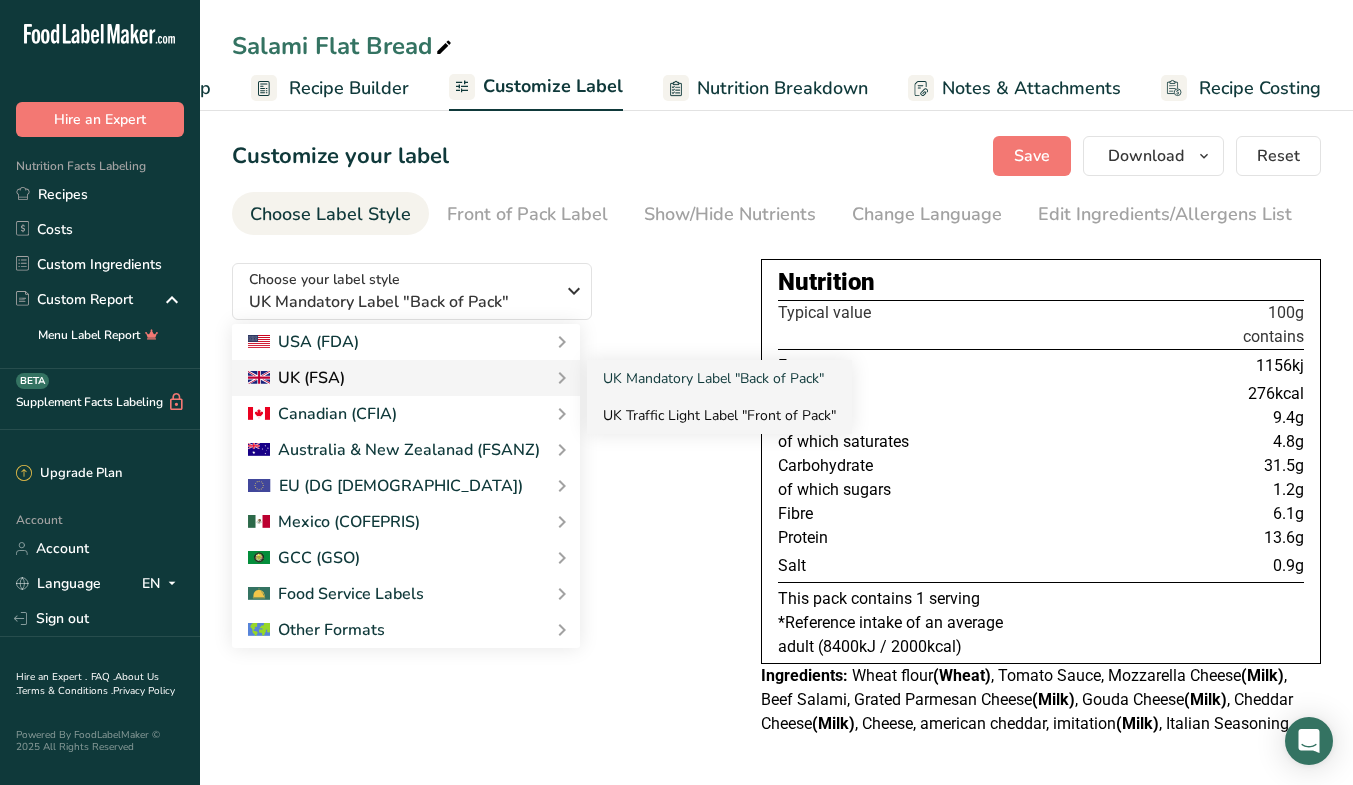 click on "UK Traffic Light Label  "Front of Pack"" at bounding box center [719, 415] 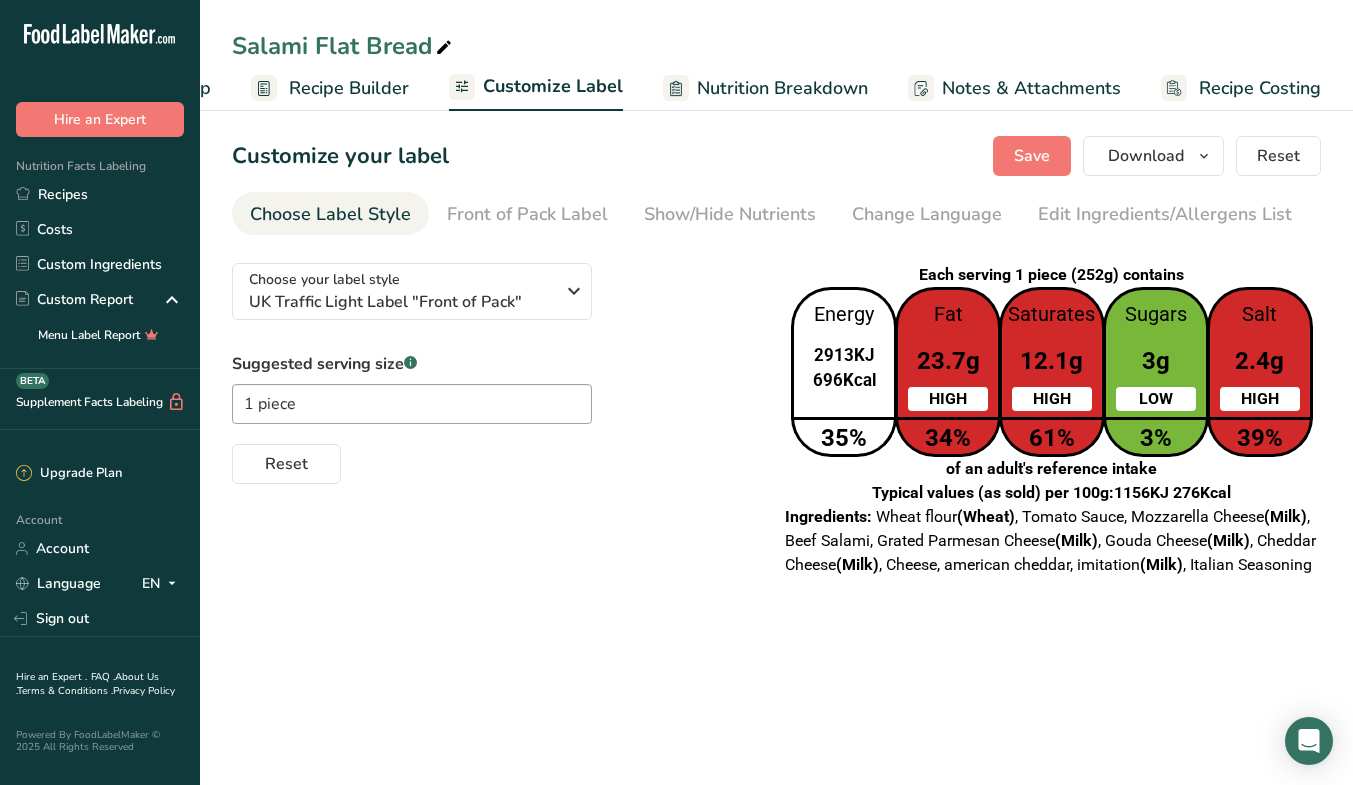 click on "Suggested serving size
.a-a{fill:#347362;}.b-a{fill:#fff;}           1 piece
Reset" at bounding box center [490, 418] 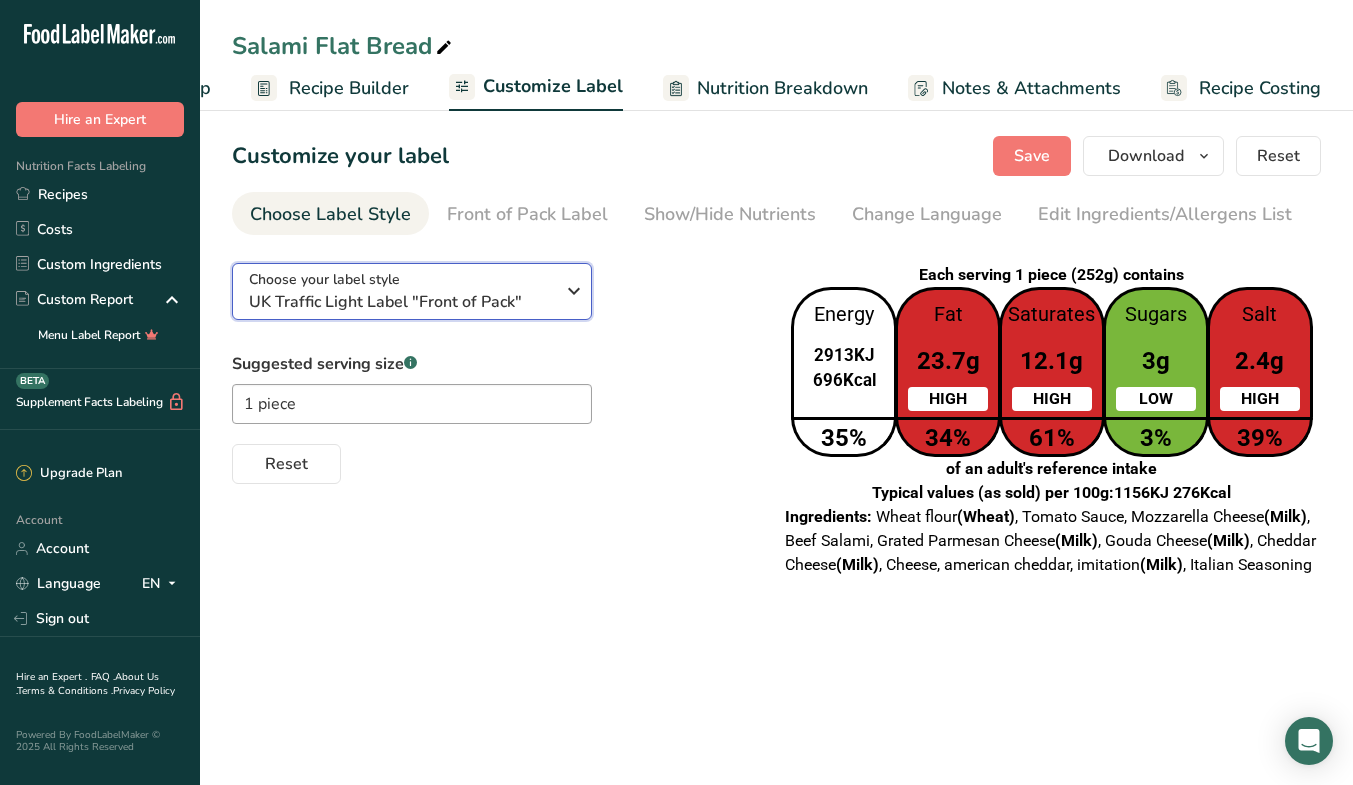 click on "UK Traffic Light Label  "Front of Pack"" at bounding box center (401, 302) 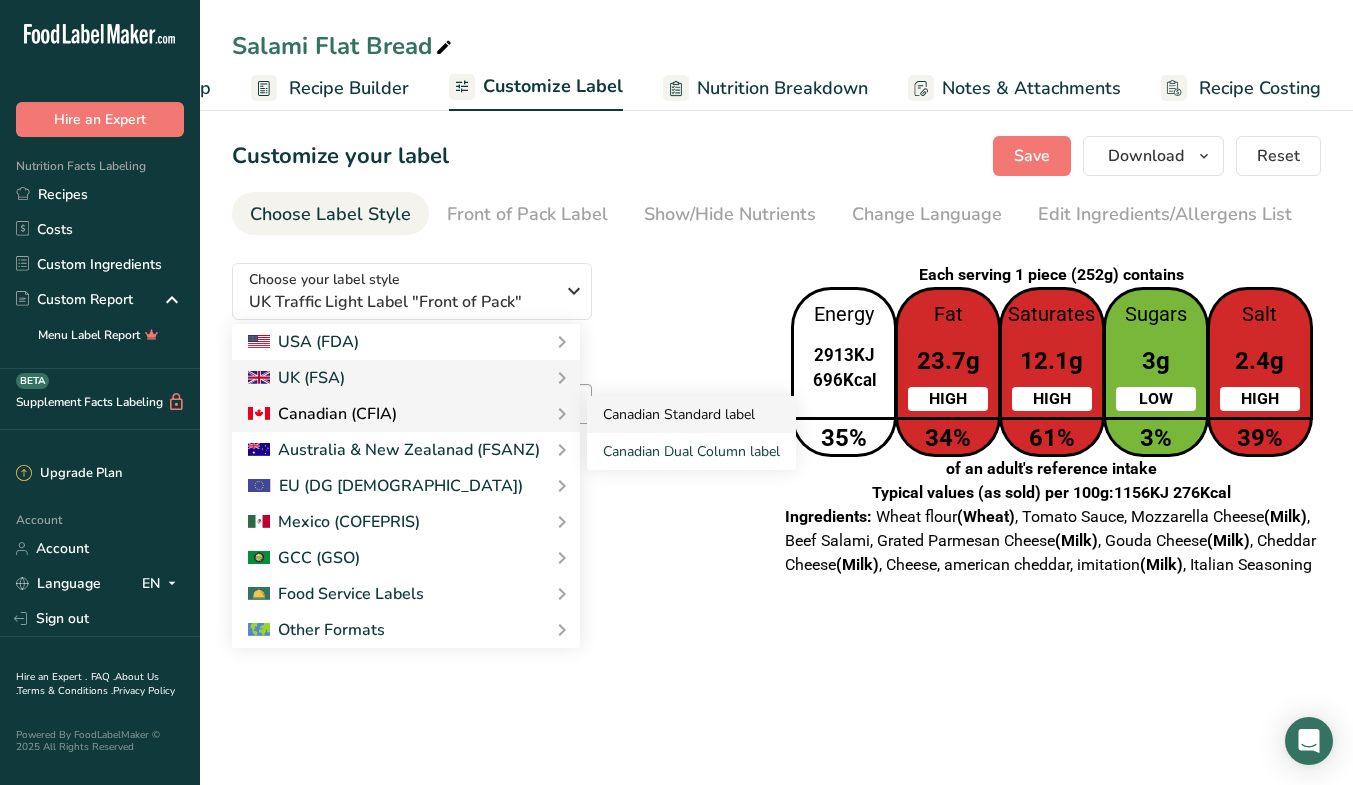 click on "Canadian Standard label" at bounding box center (691, 414) 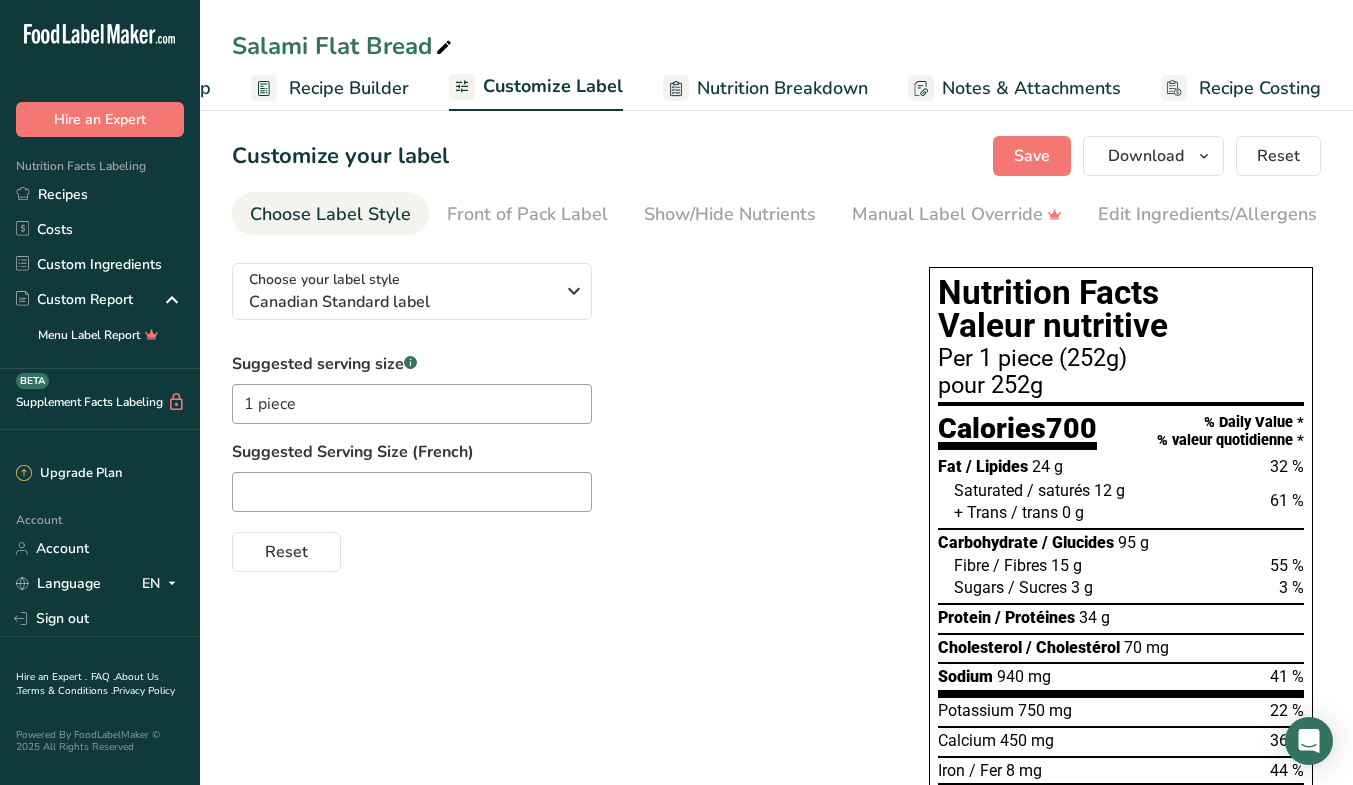 click on "Suggested serving size
.a-a{fill:#347362;}.b-a{fill:#fff;}           1 piece                   Suggested Serving Size (French)
Reset" at bounding box center [560, 462] 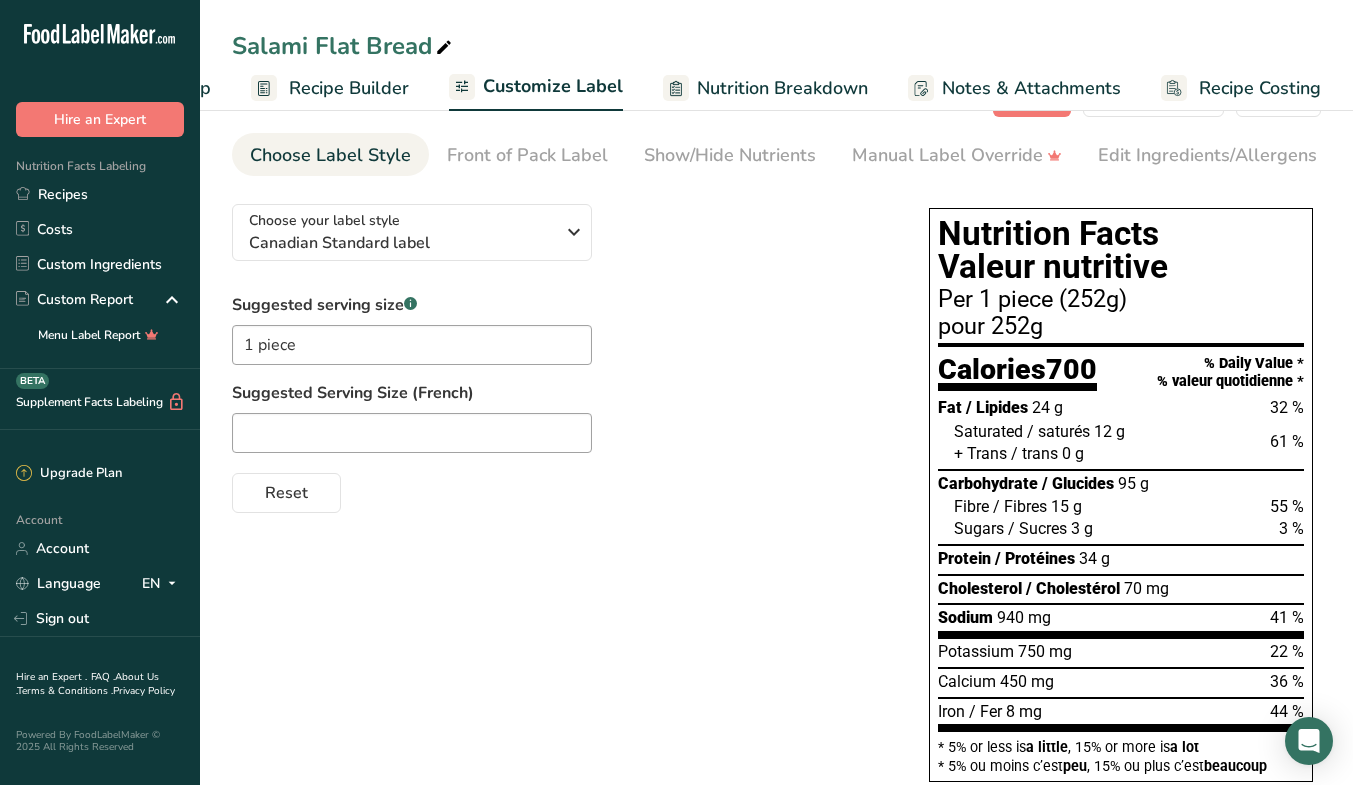 scroll, scrollTop: 56, scrollLeft: 0, axis: vertical 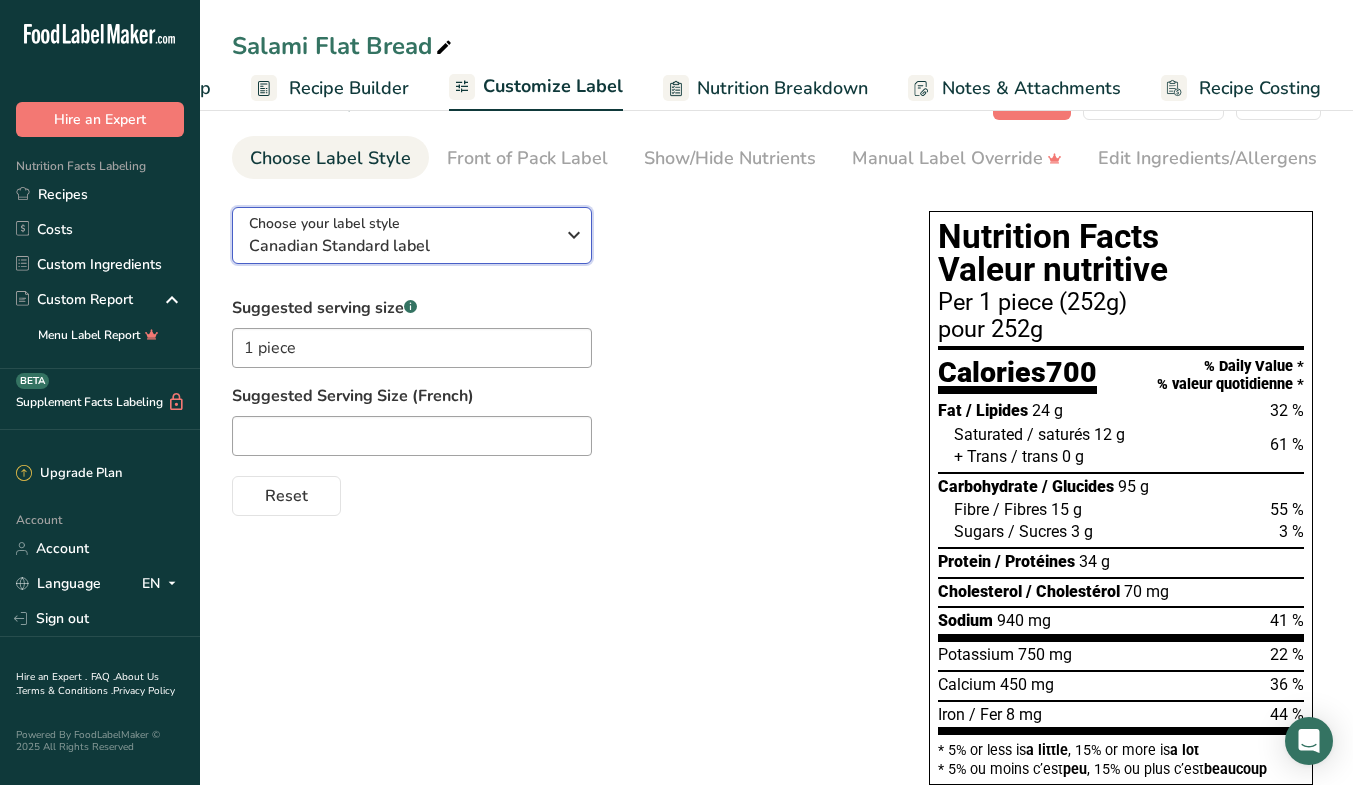 click on "Canadian Standard label" at bounding box center [401, 246] 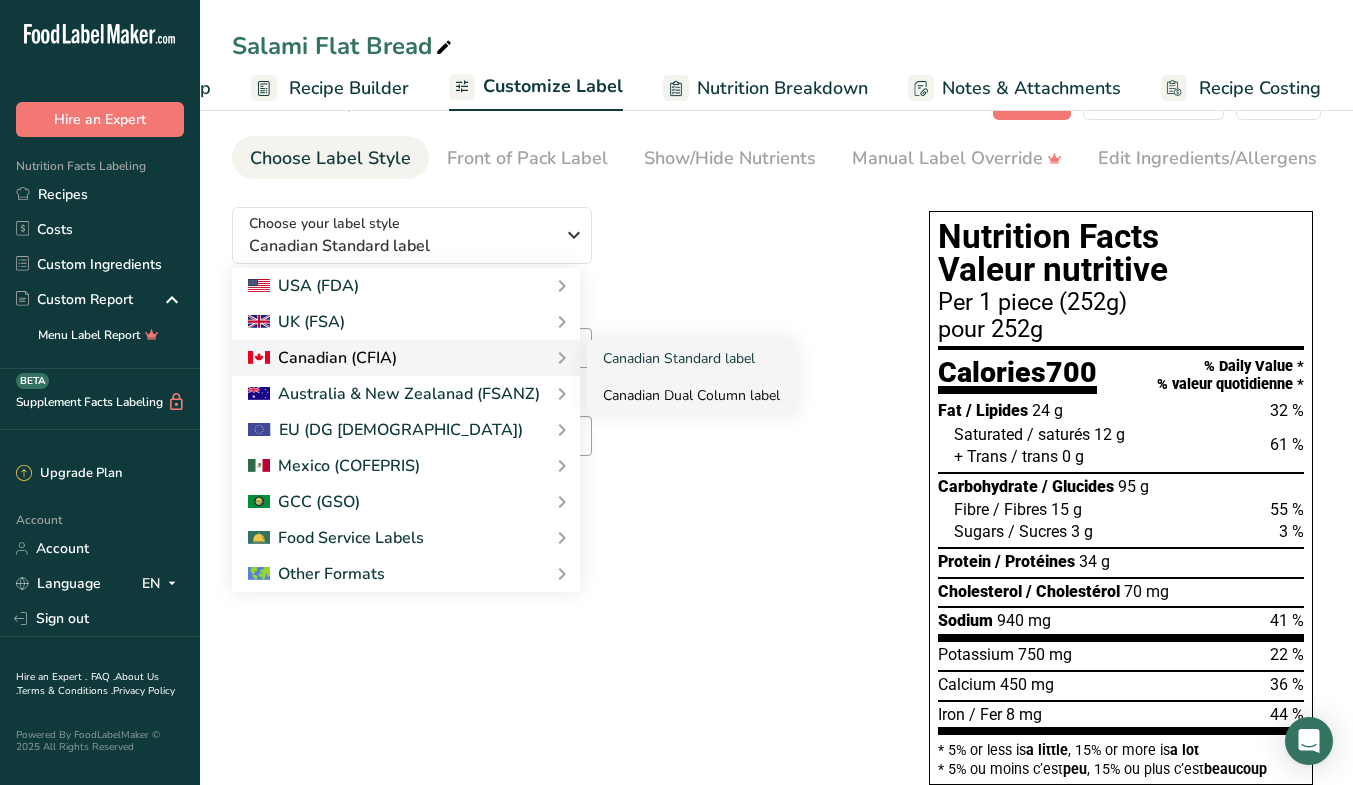 click on "Canadian Dual Column label" at bounding box center (691, 395) 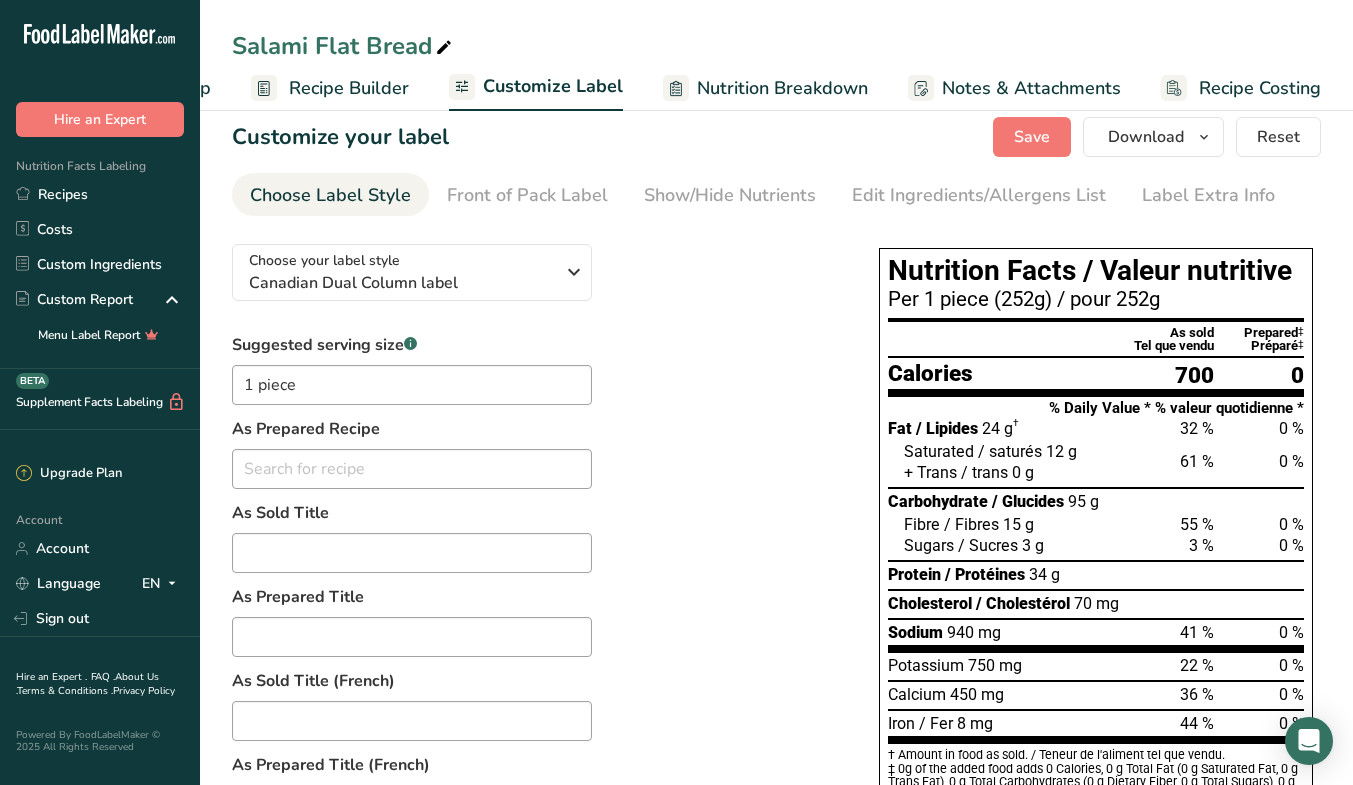 scroll, scrollTop: 0, scrollLeft: 0, axis: both 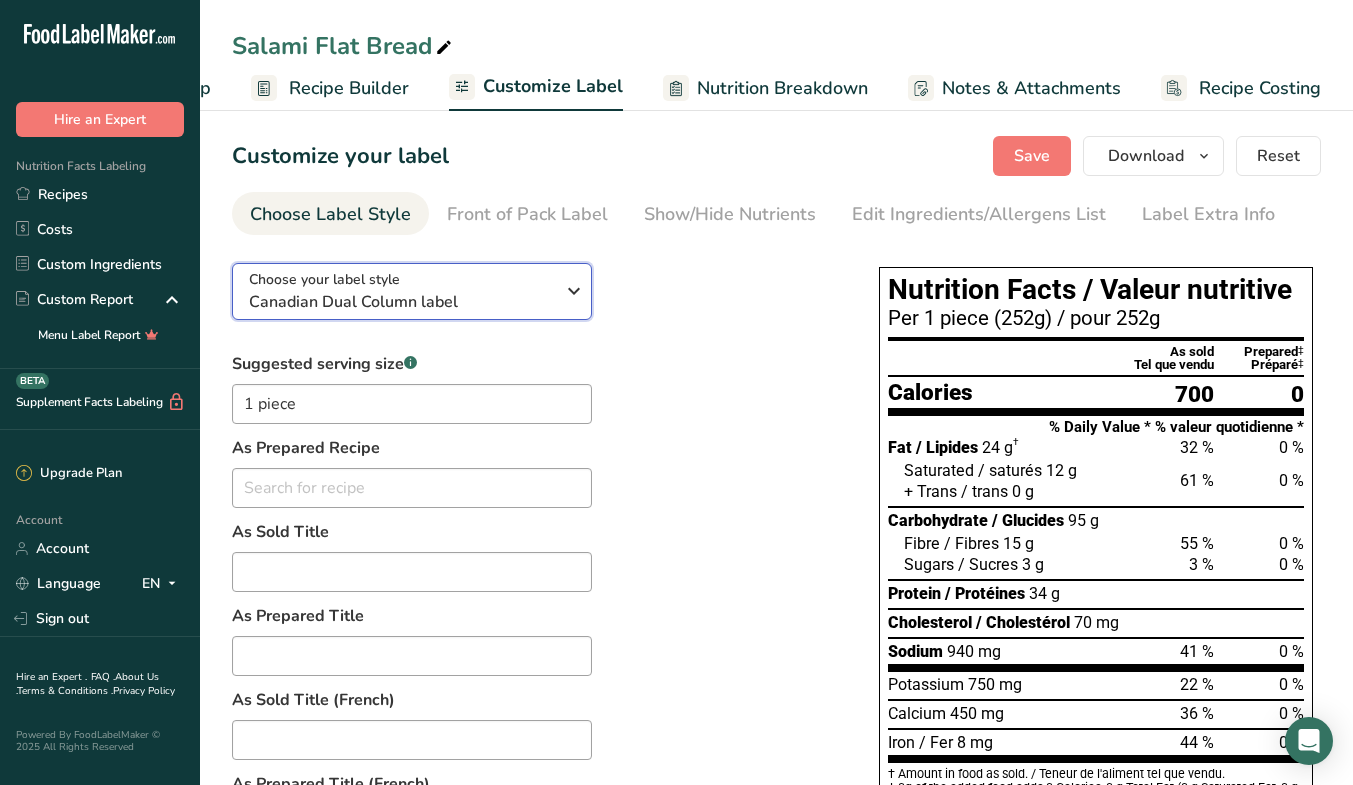 click at bounding box center (574, 291) 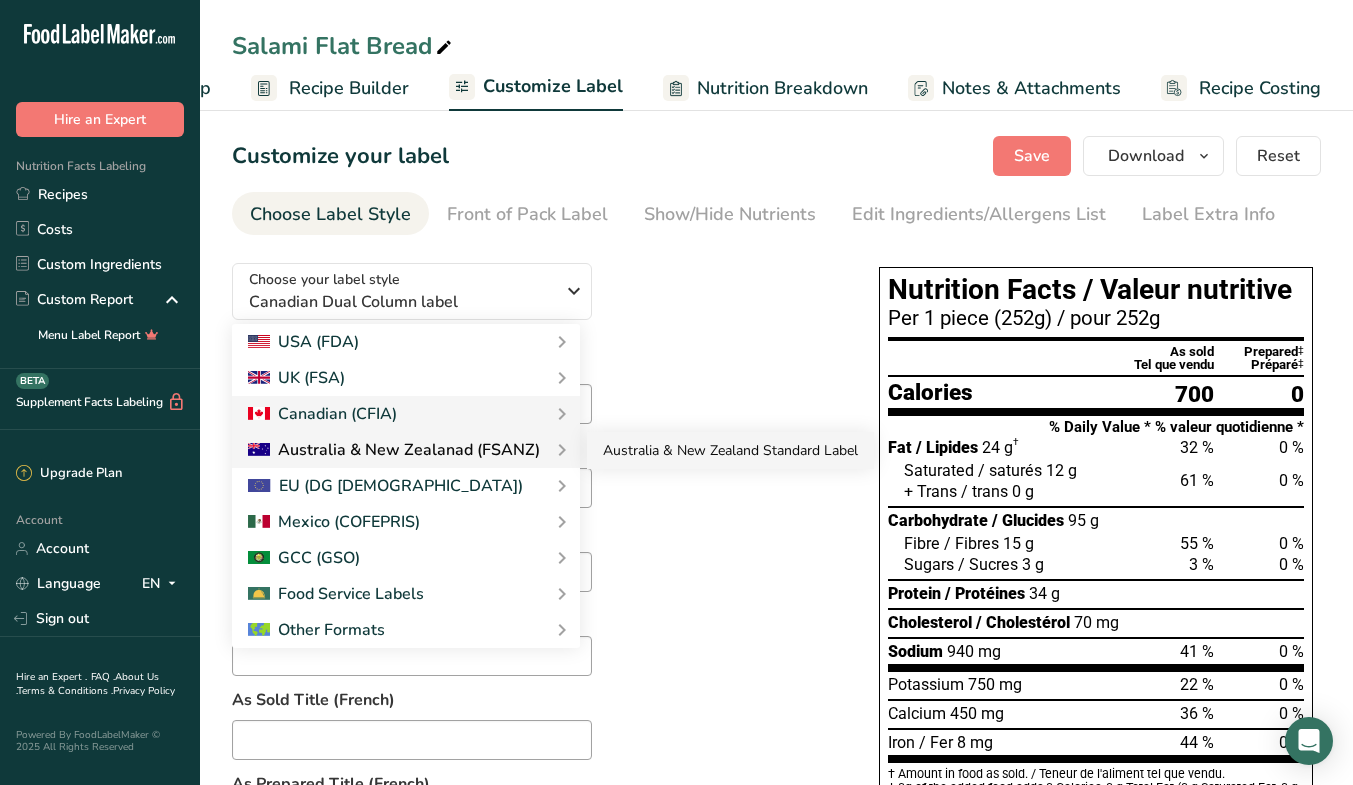click on "Australia & New Zealand Standard Label" at bounding box center (730, 450) 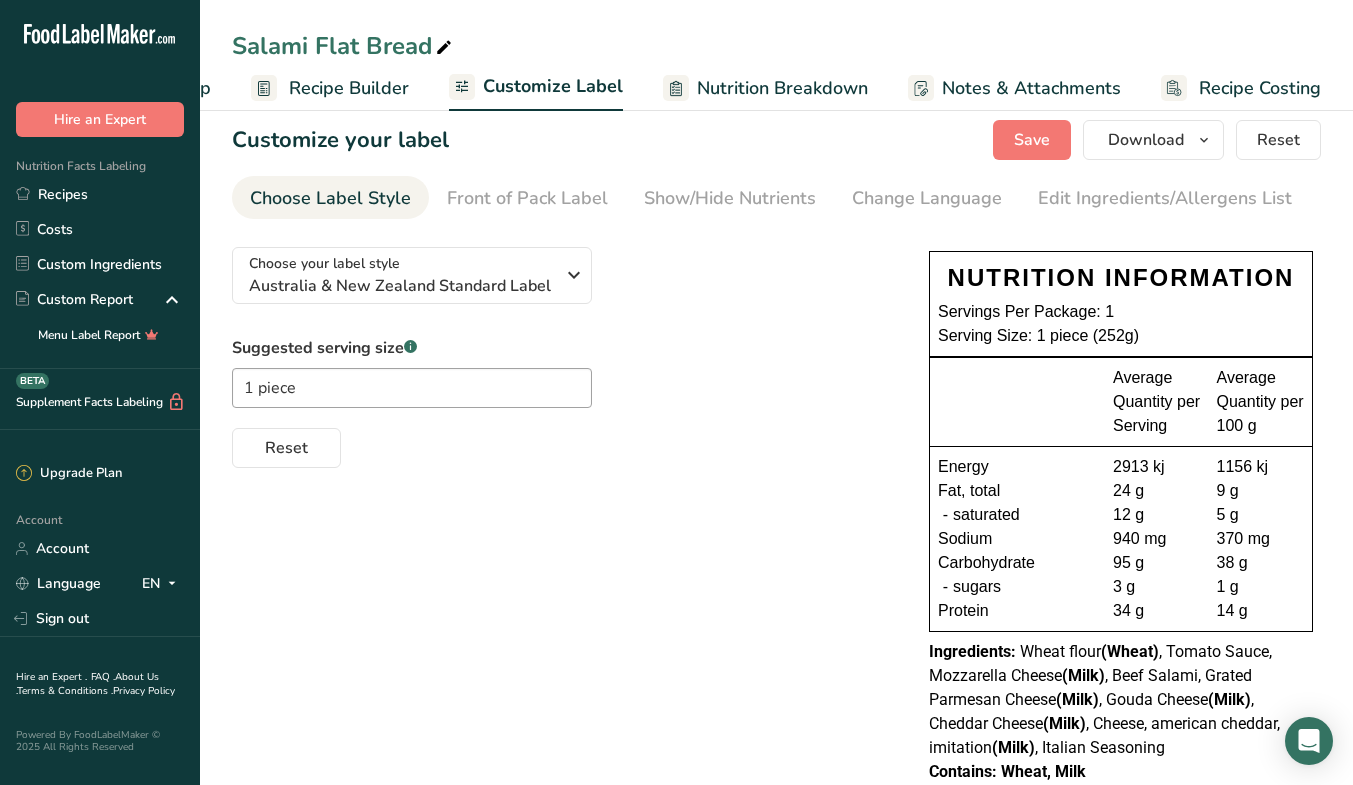 scroll, scrollTop: 0, scrollLeft: 0, axis: both 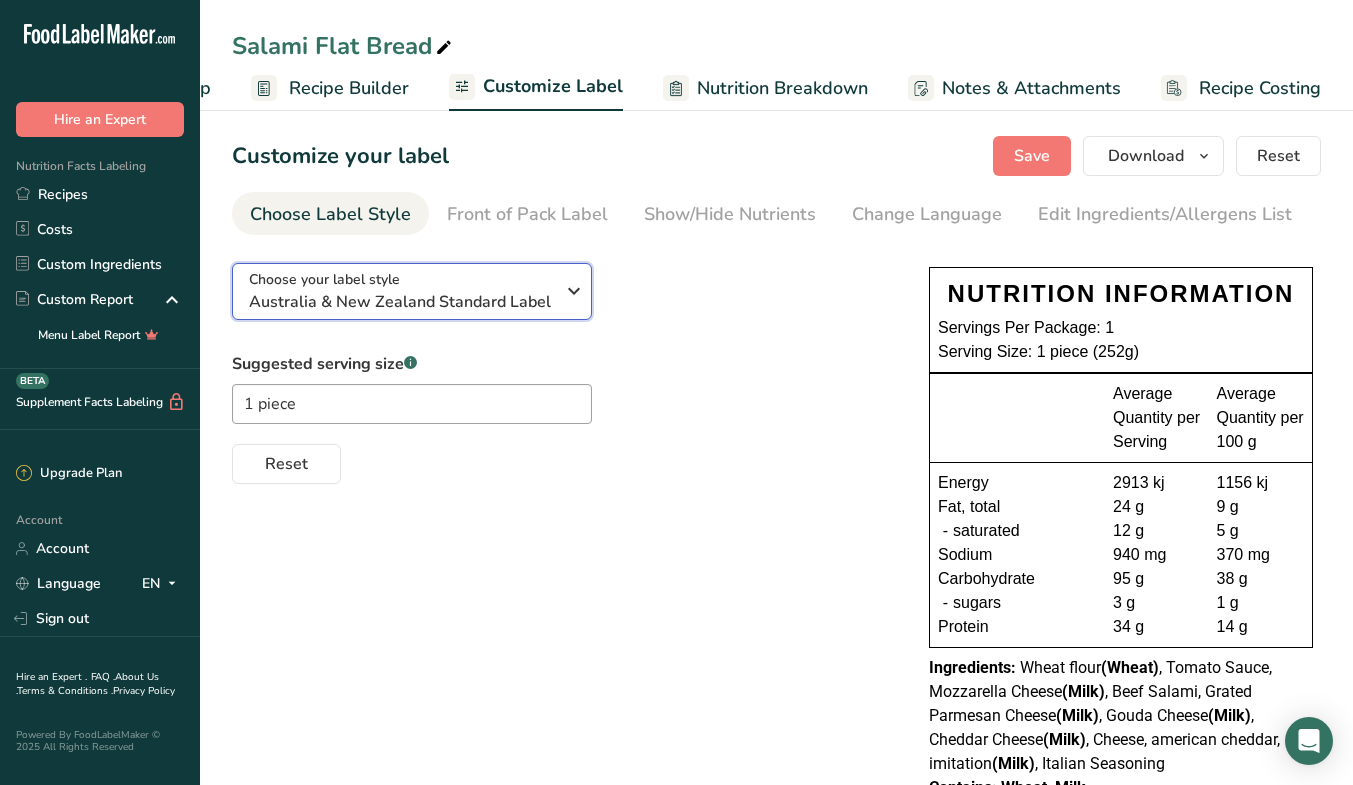 click on "Australia & New Zealand Standard Label" at bounding box center (401, 302) 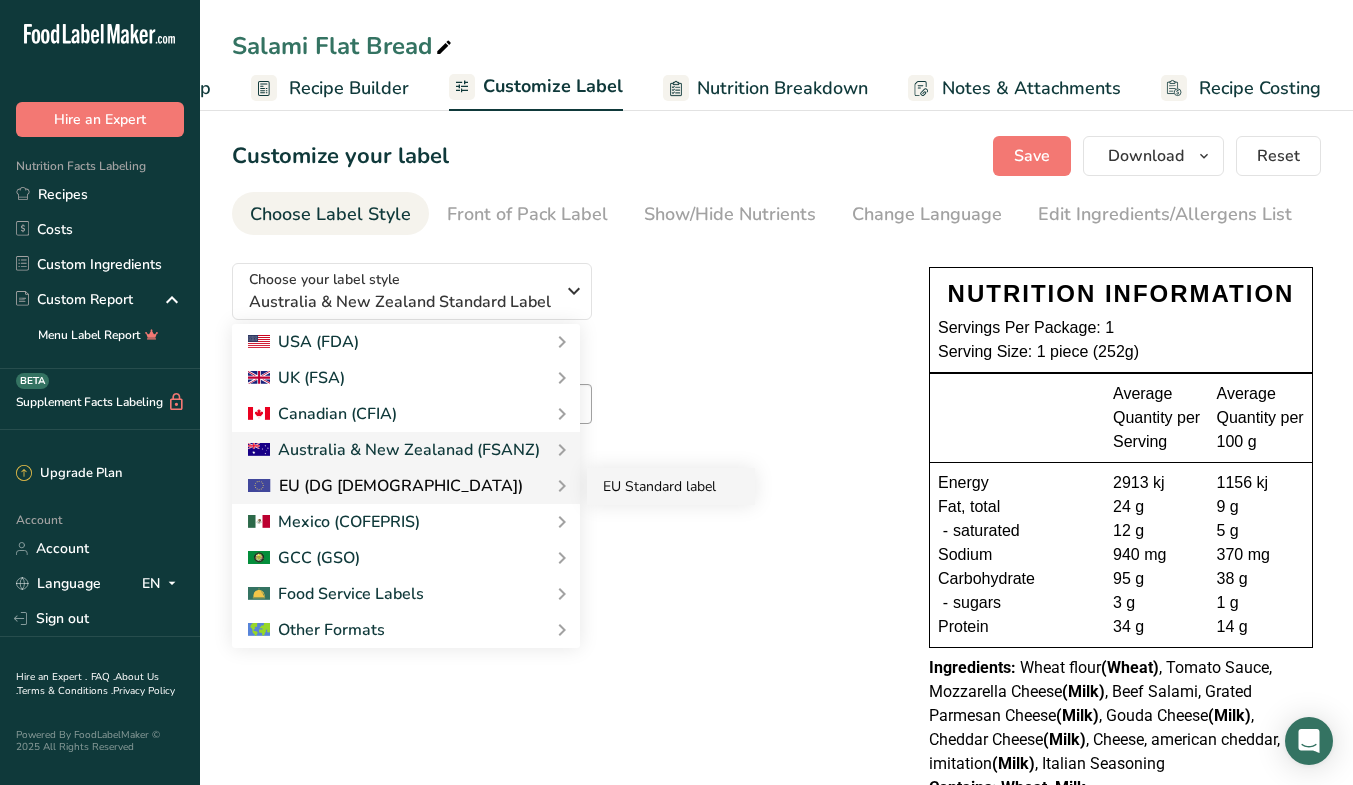 click on "EU Standard label" at bounding box center (671, 486) 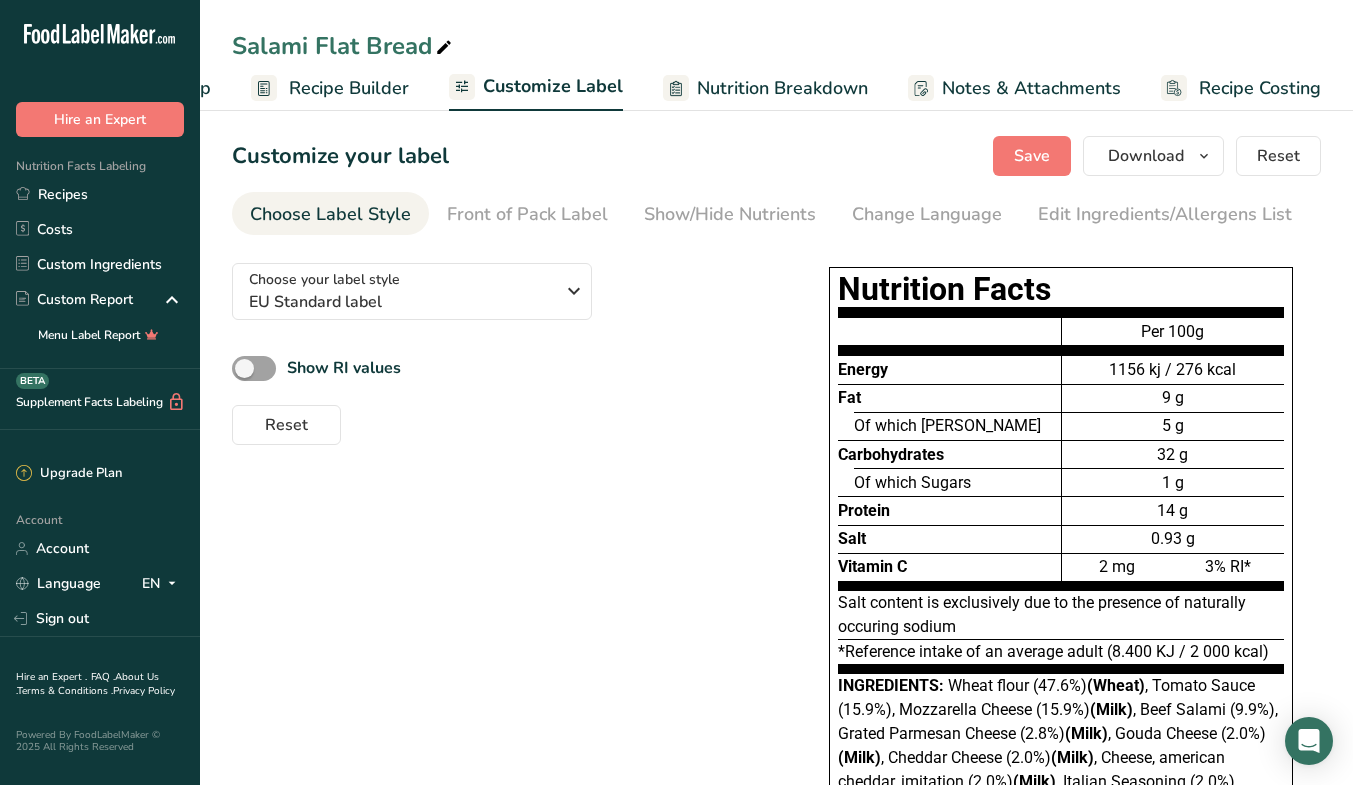 scroll, scrollTop: 95, scrollLeft: 0, axis: vertical 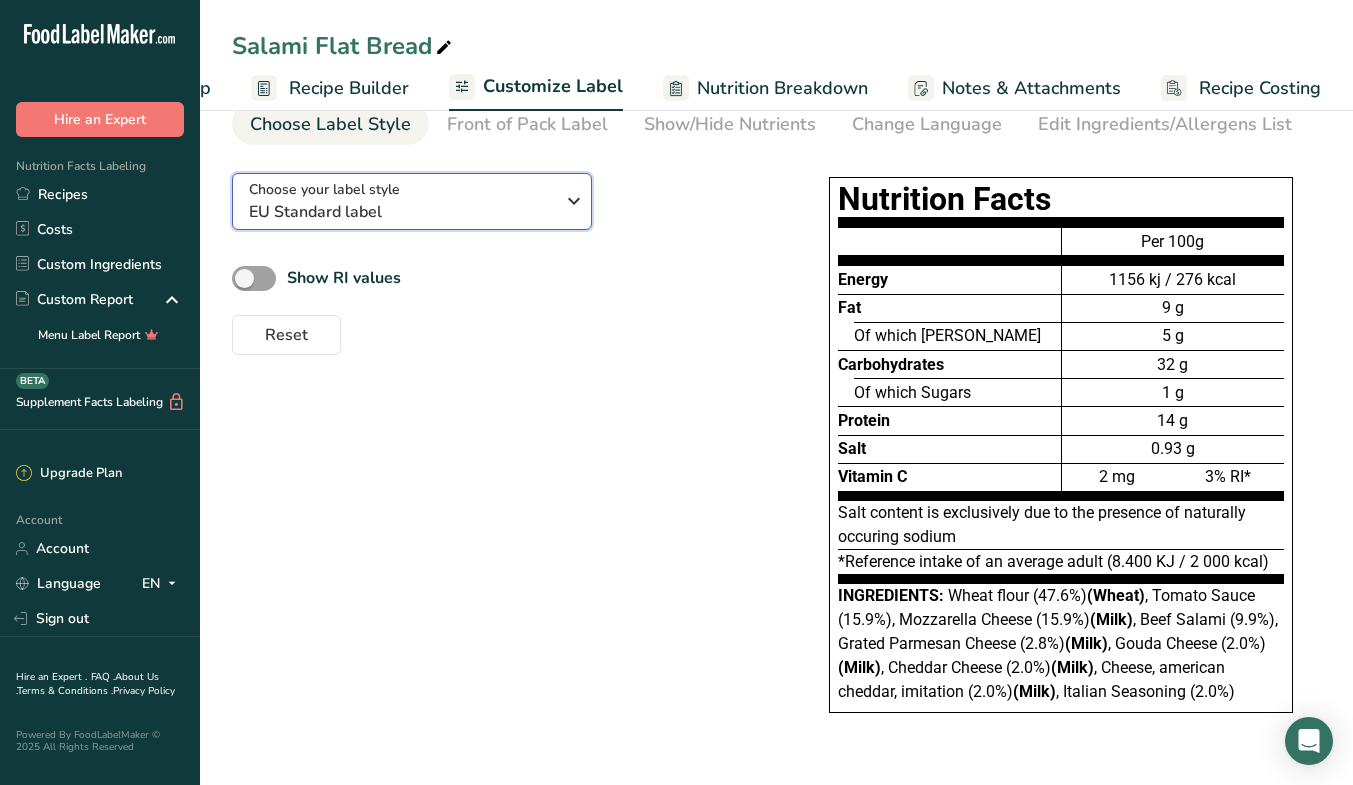 click on "Choose your label style
EU Standard label" at bounding box center (401, 201) 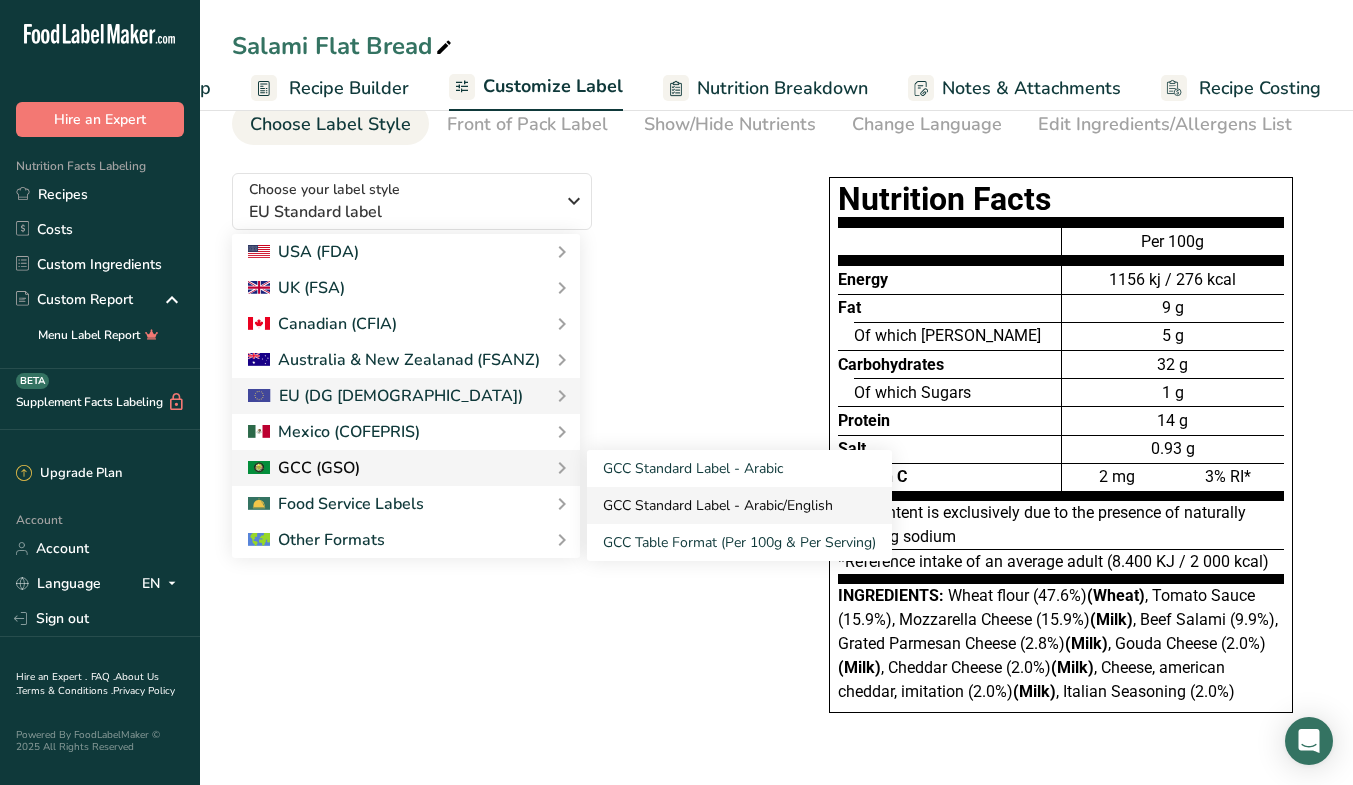click on "GCC Standard Label - Arabic/English" at bounding box center (739, 505) 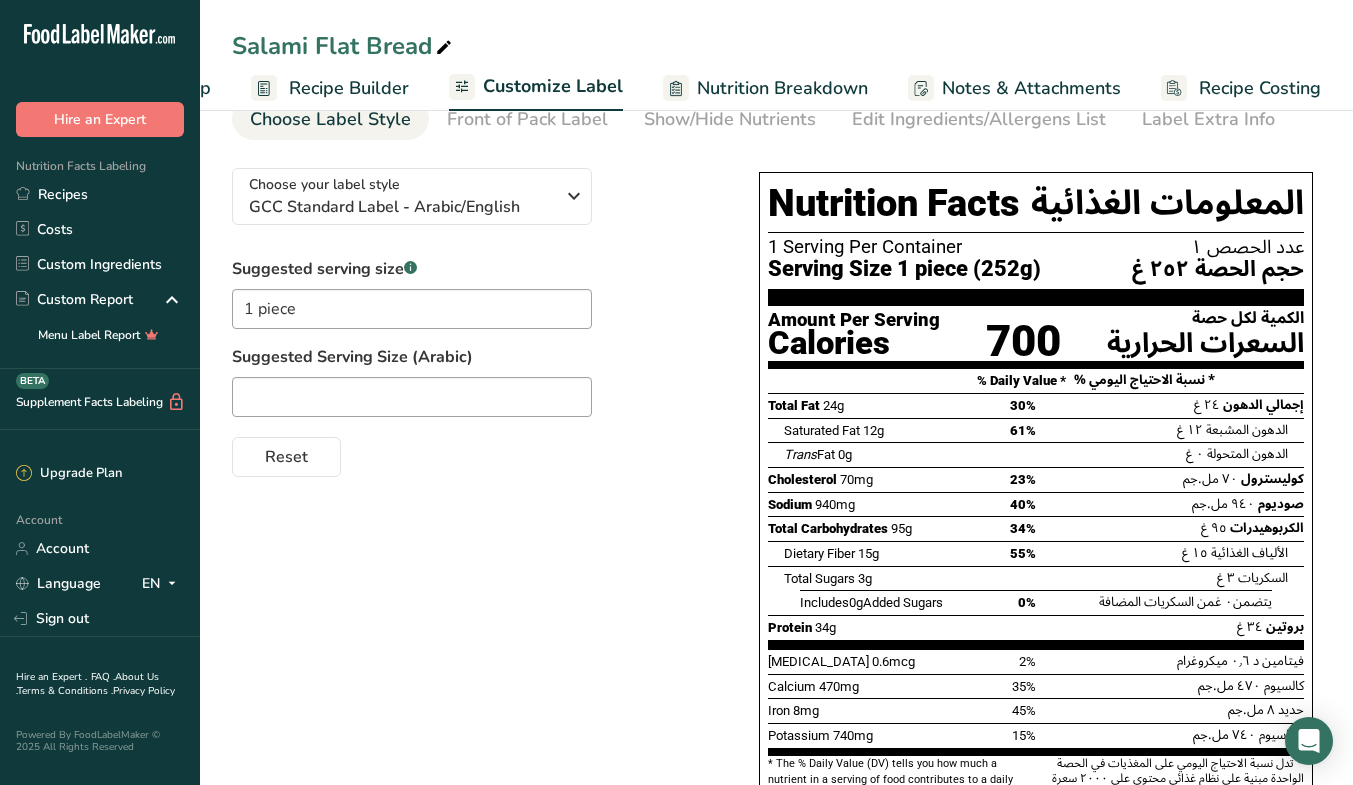 click on "Choose your label style
GCC Standard Label - Arabic/English
USA (FDA)
Standard FDA label
Tabular FDA label
Linear FDA label
Simplified FDA label
Dual Column FDA label (Per Serving/Per Container)
Dual Column FDA label (As Sold/As Prepared)
Aggregate Standard FDA label
Standard FDA label with Micronutrients listed side-by-side
[GEOGRAPHIC_DATA] (FSA)
UK Mandatory Label "Back of Pack"
UK Traffic Light Label  "Front of Pack"
Canadian (CFIA)
Canadian Standard label
Canadian Dual Column label" at bounding box center (776, 560) 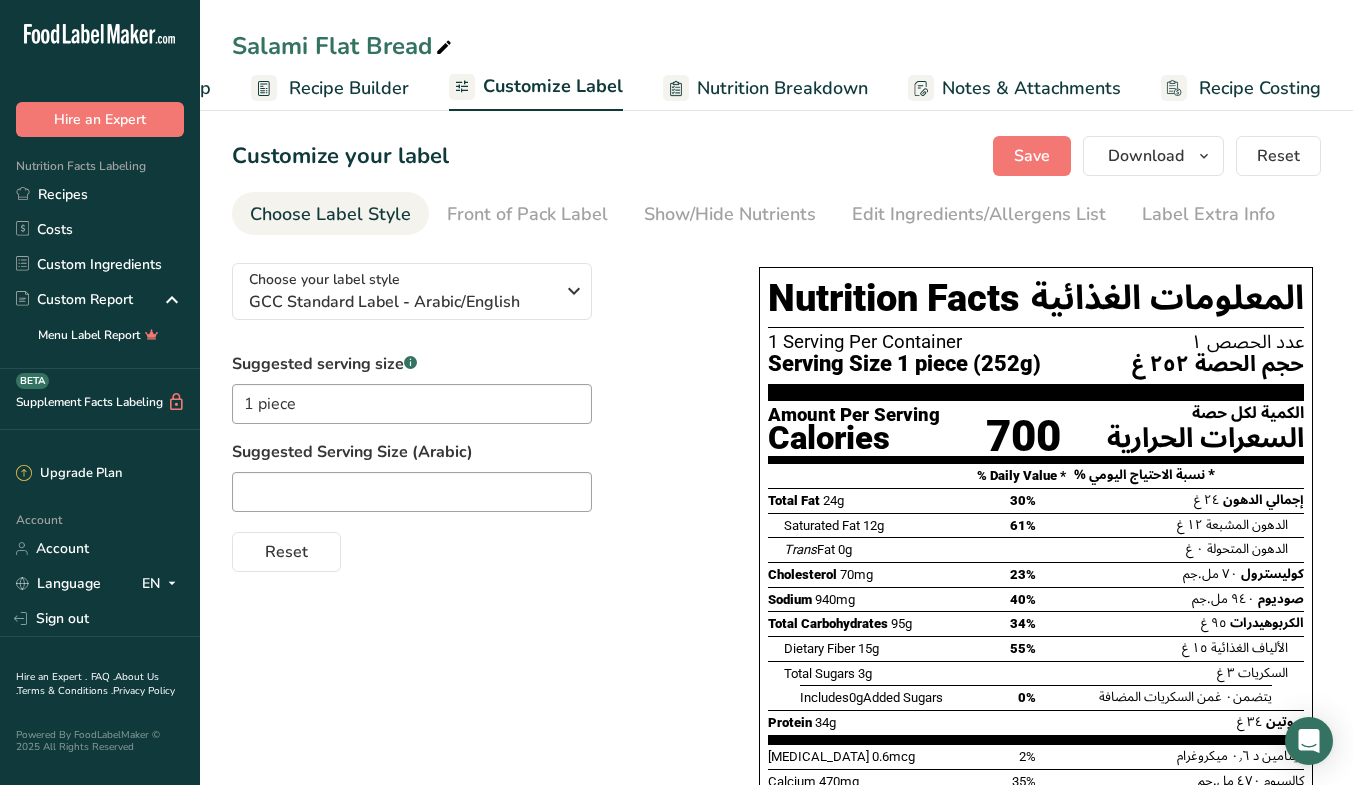 scroll, scrollTop: 1, scrollLeft: 0, axis: vertical 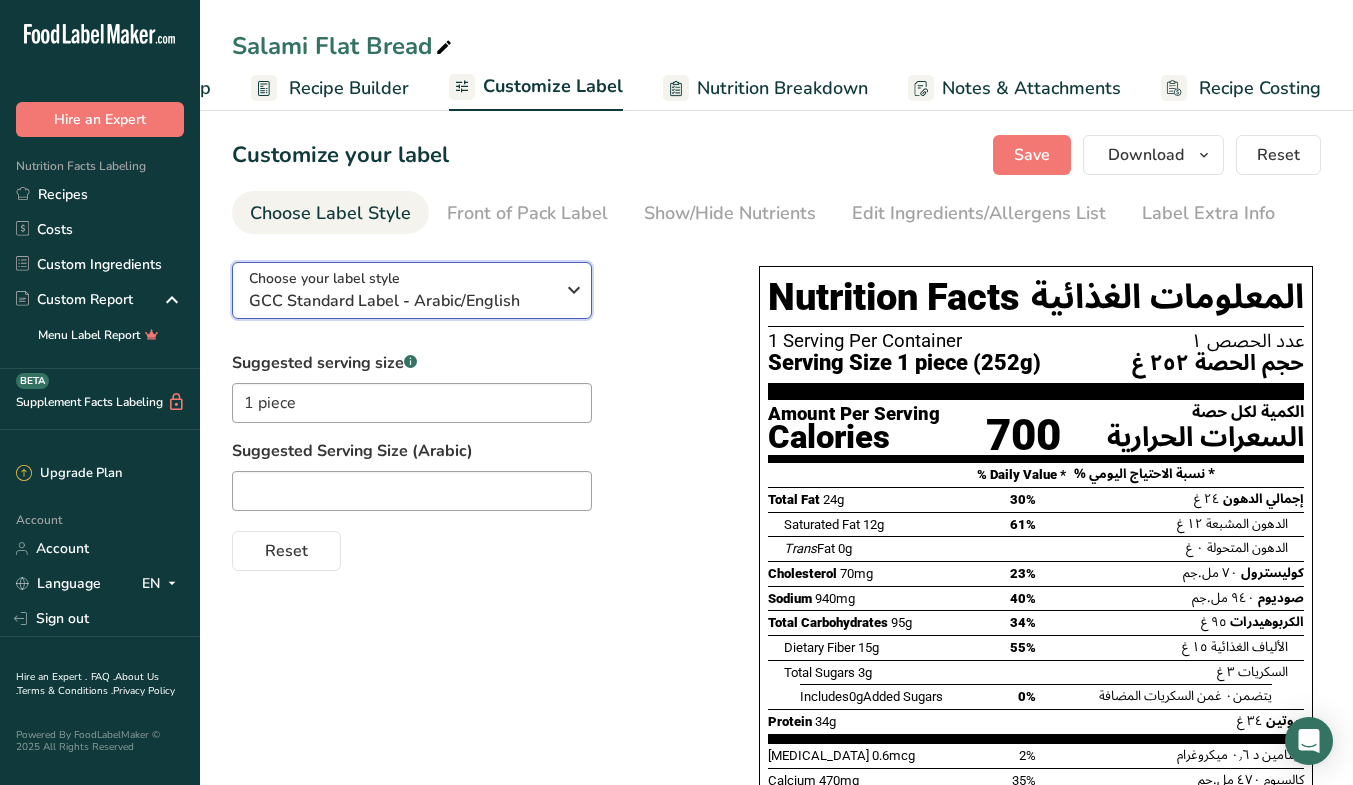 click on "GCC Standard Label - Arabic/English" at bounding box center [401, 301] 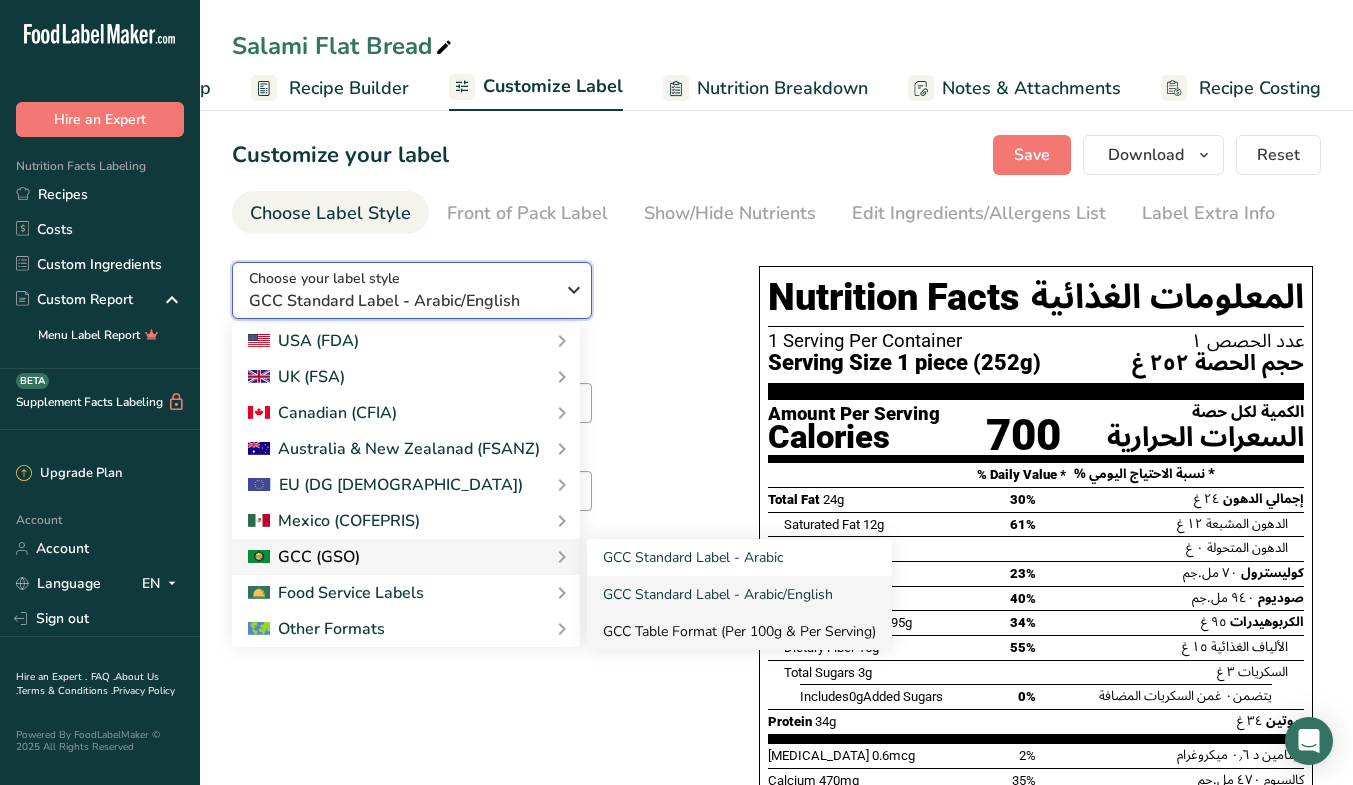 scroll, scrollTop: 39, scrollLeft: 0, axis: vertical 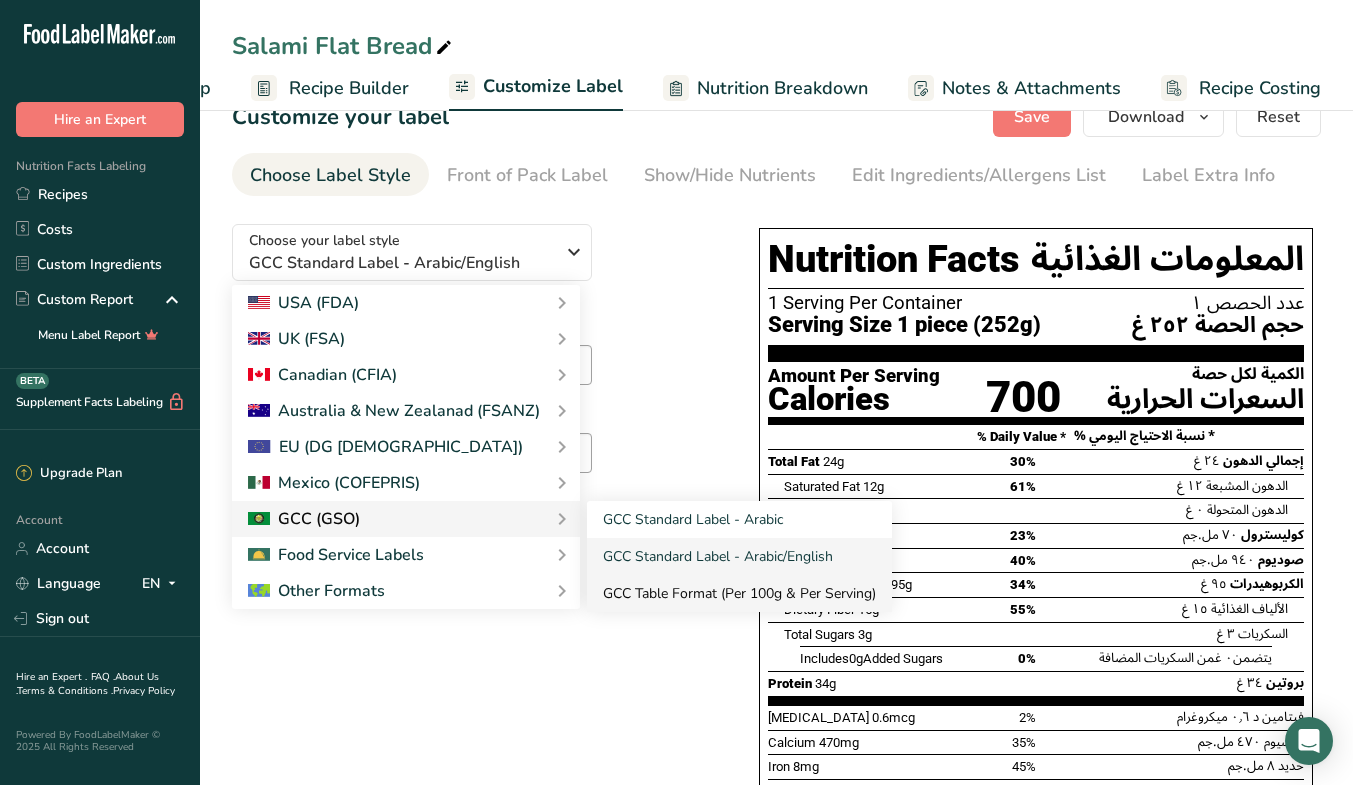 click on "GCC Table Format (Per 100g & Per Serving)" at bounding box center (739, 593) 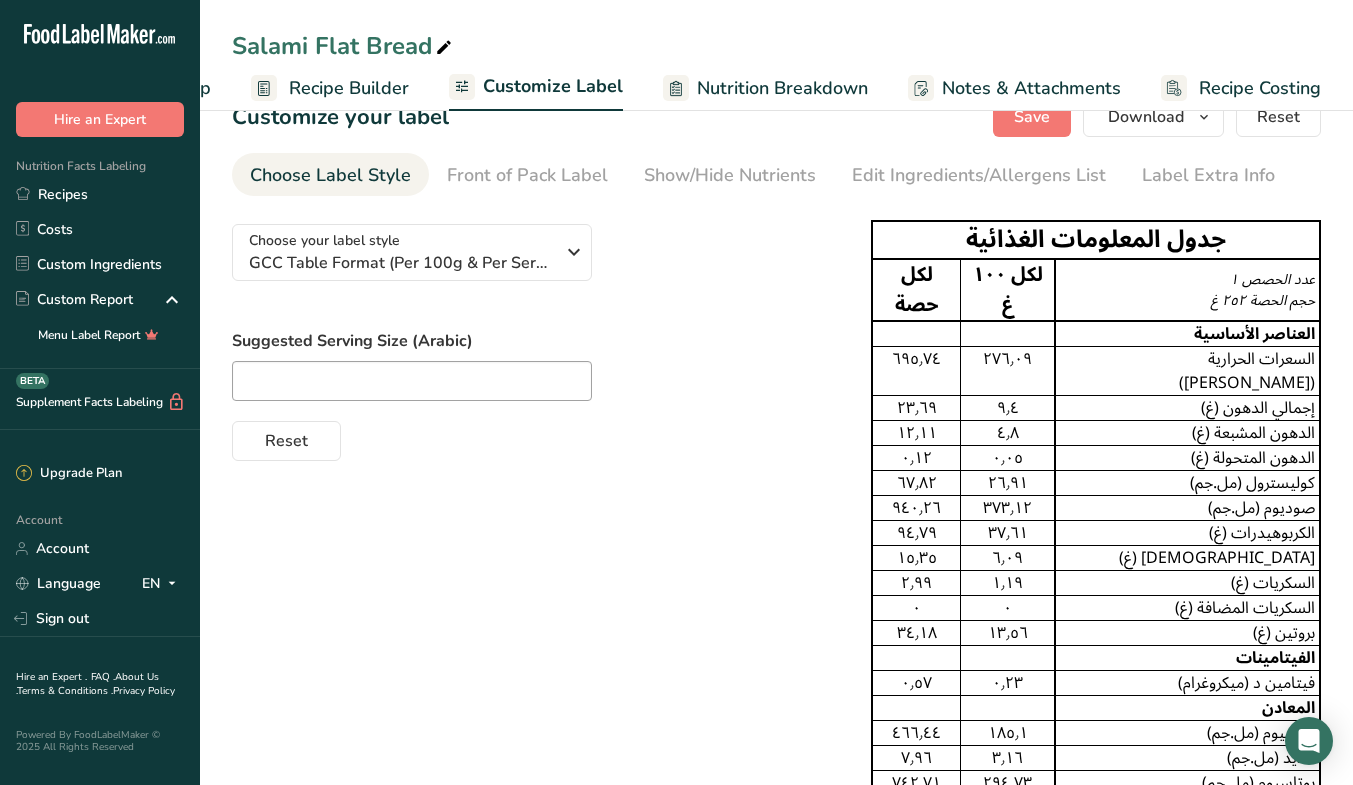 click on "Choose your label style
GCC Table Format (Per 100g & Per Serving)
USA (FDA)
Standard FDA label
Tabular FDA label
Linear FDA label
Simplified FDA label
Dual Column FDA label (Per Serving/Per Container)
Dual Column FDA label (As Sold/As Prepared)
Aggregate Standard FDA label
Standard FDA label with Micronutrients listed side-by-side
[GEOGRAPHIC_DATA] (FSA)
UK Mandatory Label "Back of Pack"
UK Traffic Light Label  "Front of Pack"
Canadian (CFIA)
Canadian Standard label
Canadian Dual Column label" at bounding box center [776, 556] 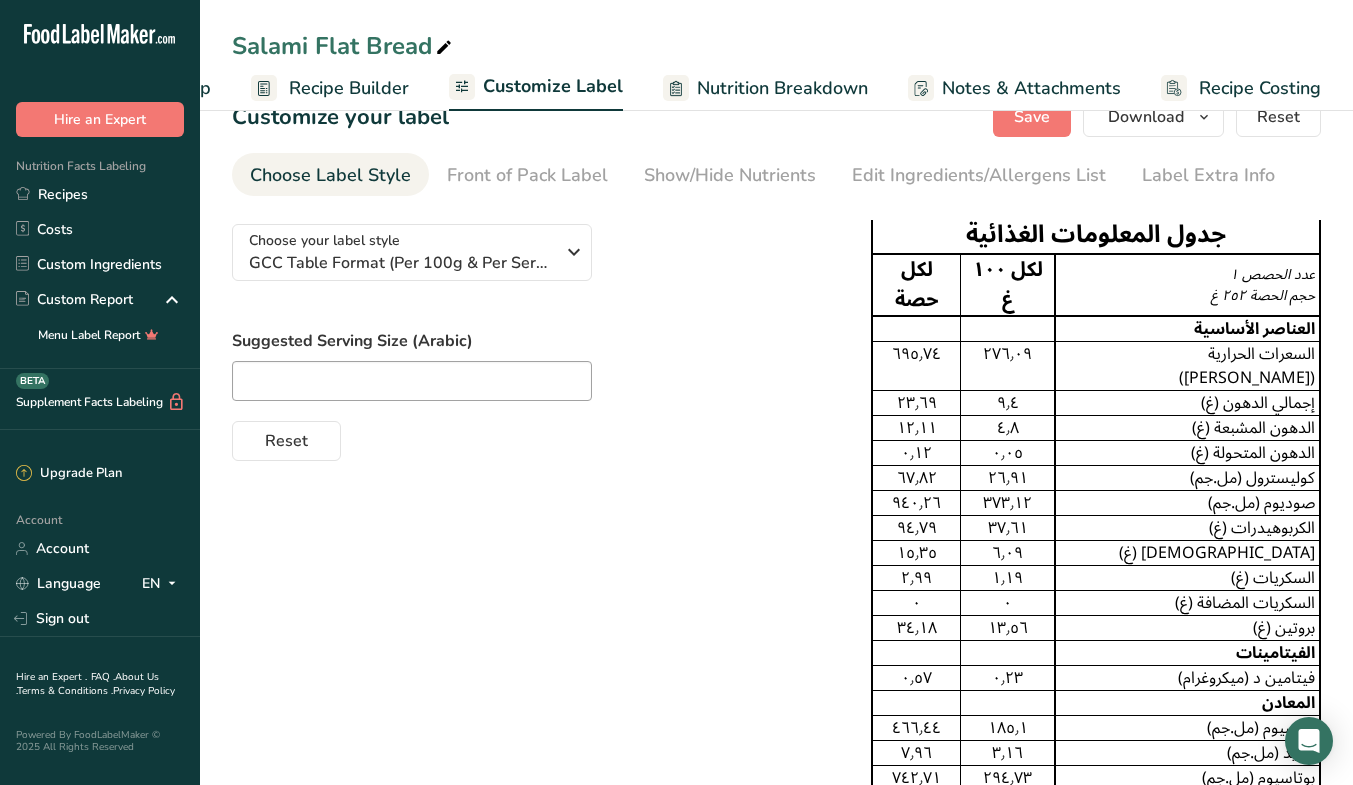 scroll, scrollTop: 149, scrollLeft: 0, axis: vertical 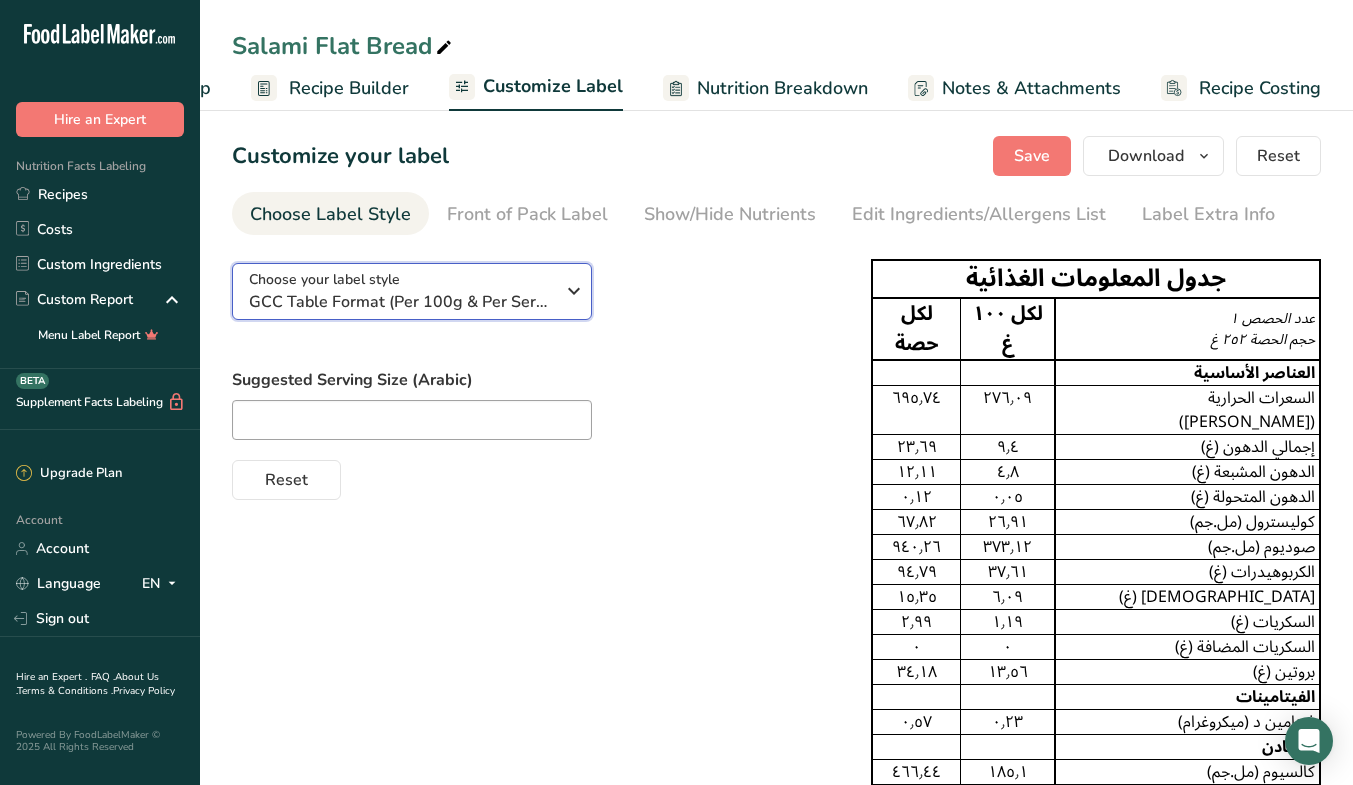 click on "GCC Table Format (Per 100g & Per Serving)" at bounding box center (401, 302) 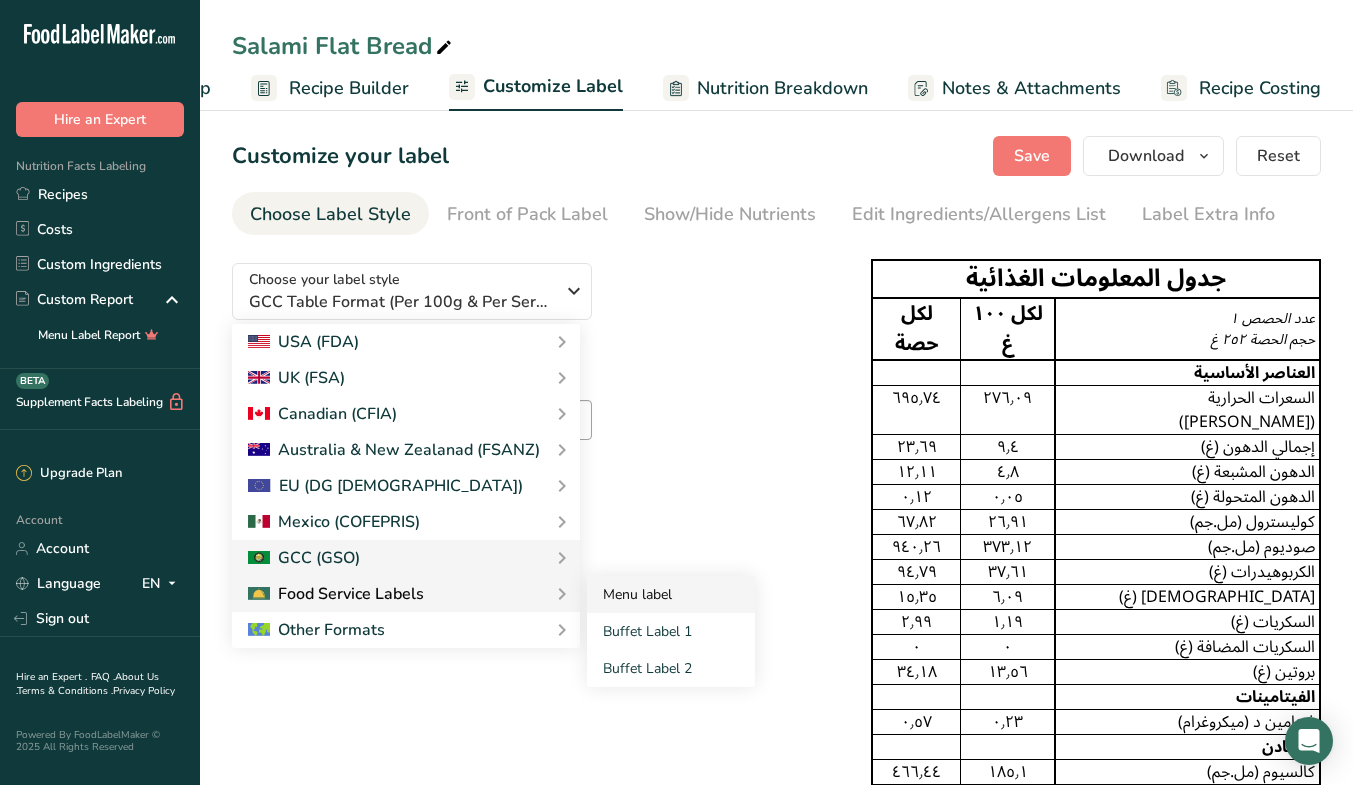 click on "Menu label" at bounding box center [671, 594] 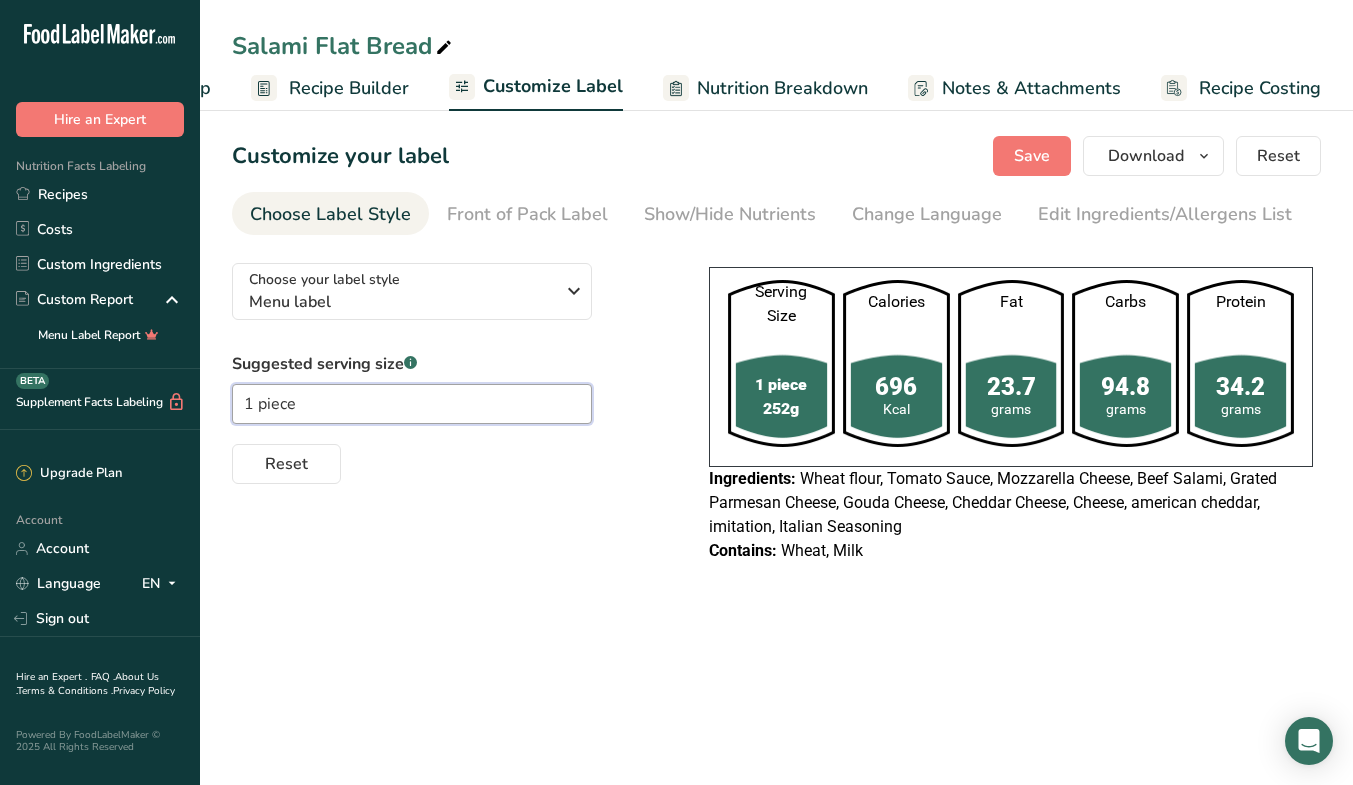click on "1 piece" at bounding box center (412, 404) 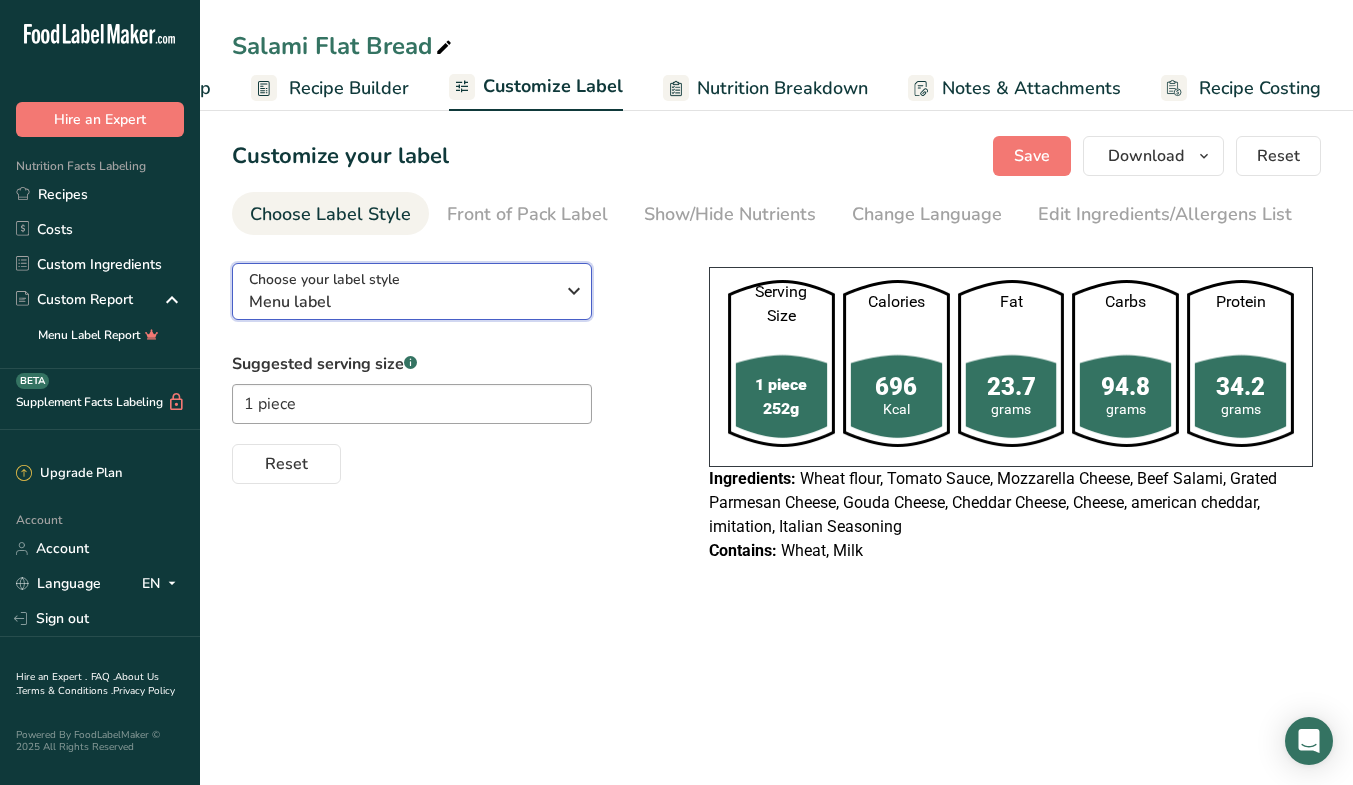 click on "Choose your label style
Menu label" at bounding box center (409, 291) 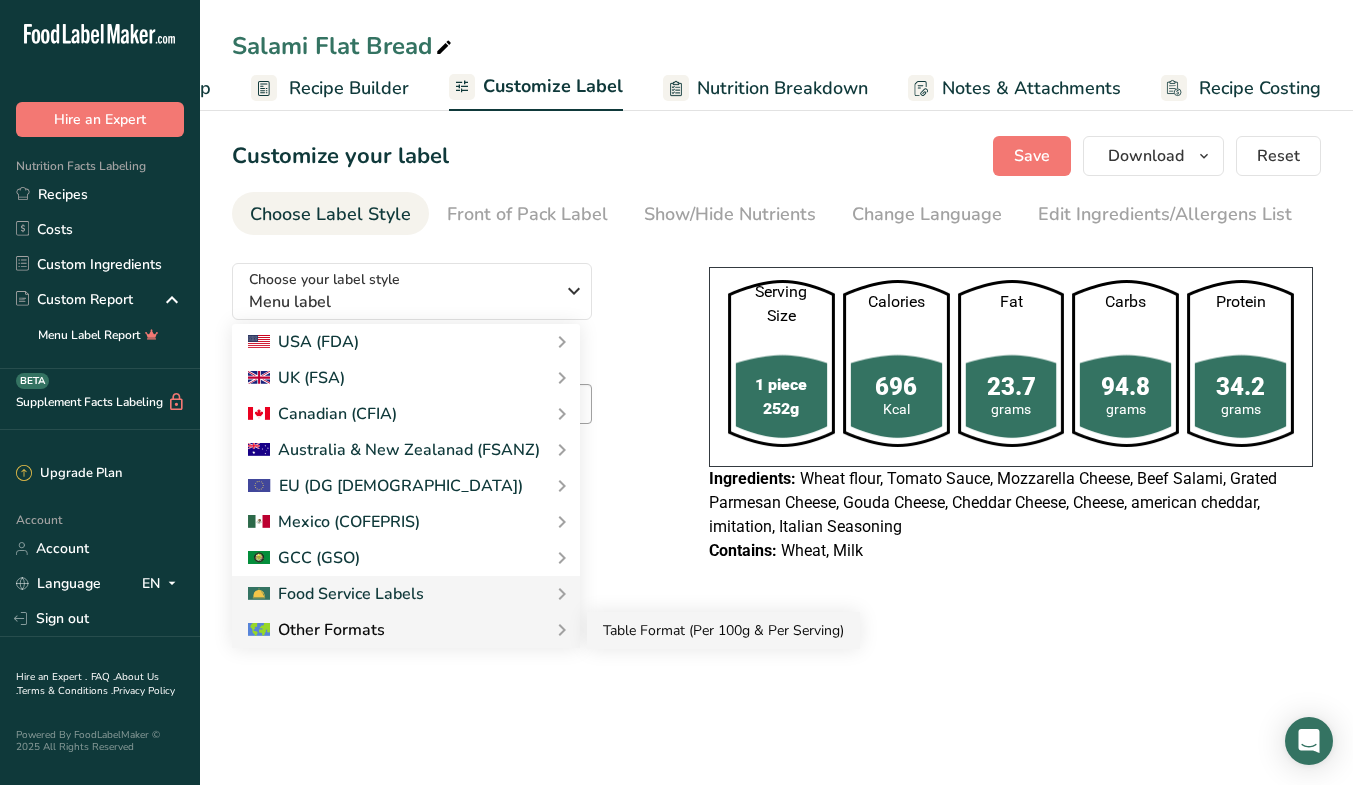 click on "Table Format (Per 100g & Per Serving)" at bounding box center [723, 630] 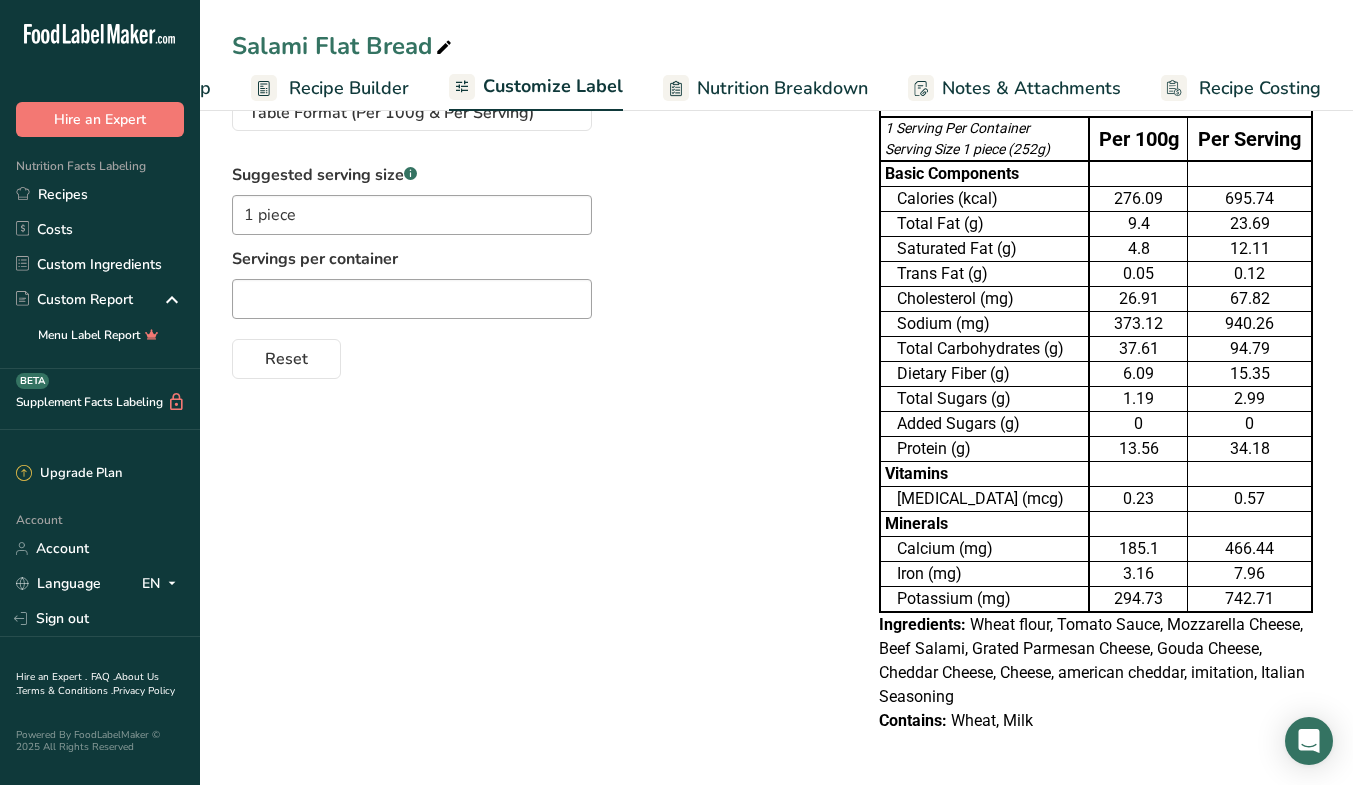 scroll, scrollTop: 0, scrollLeft: 0, axis: both 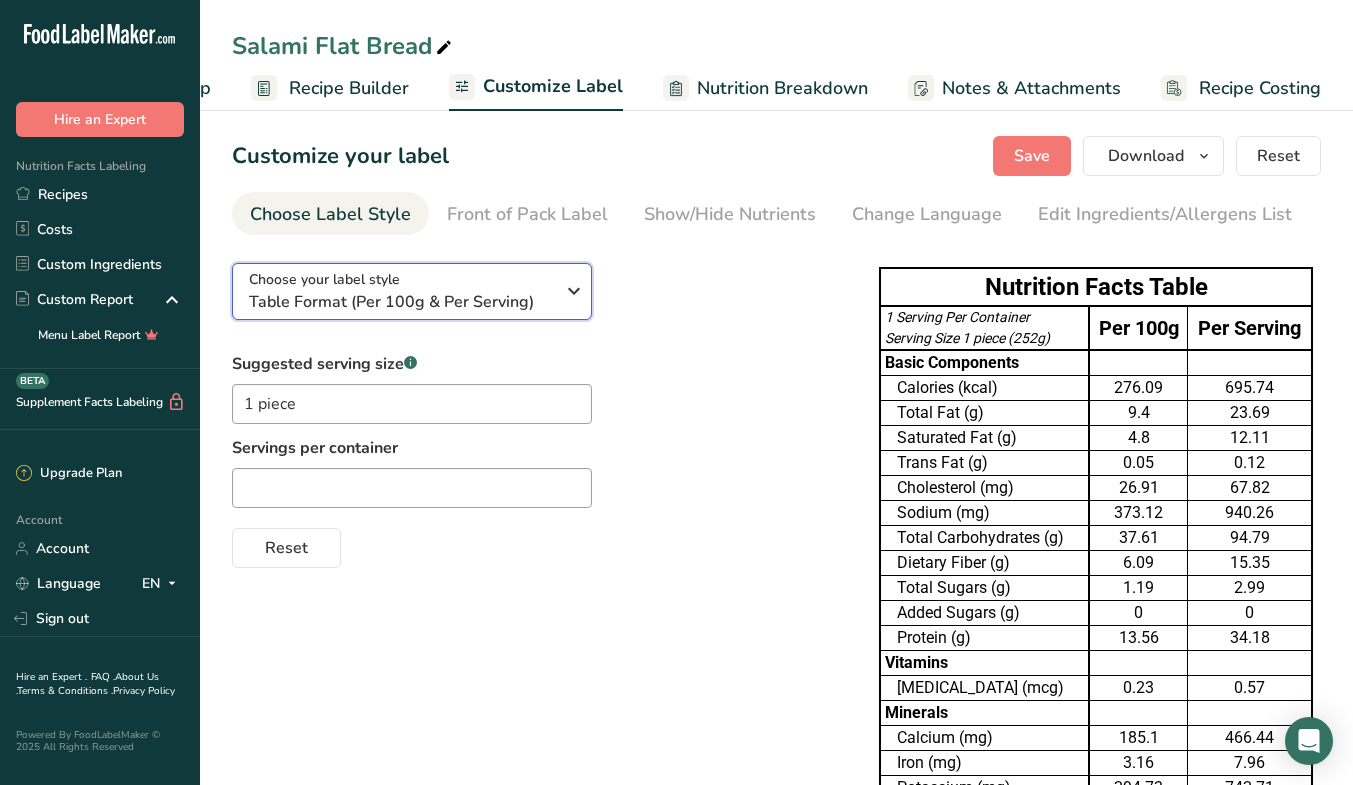 click on "Table Format (Per 100g & Per Serving)" at bounding box center (401, 302) 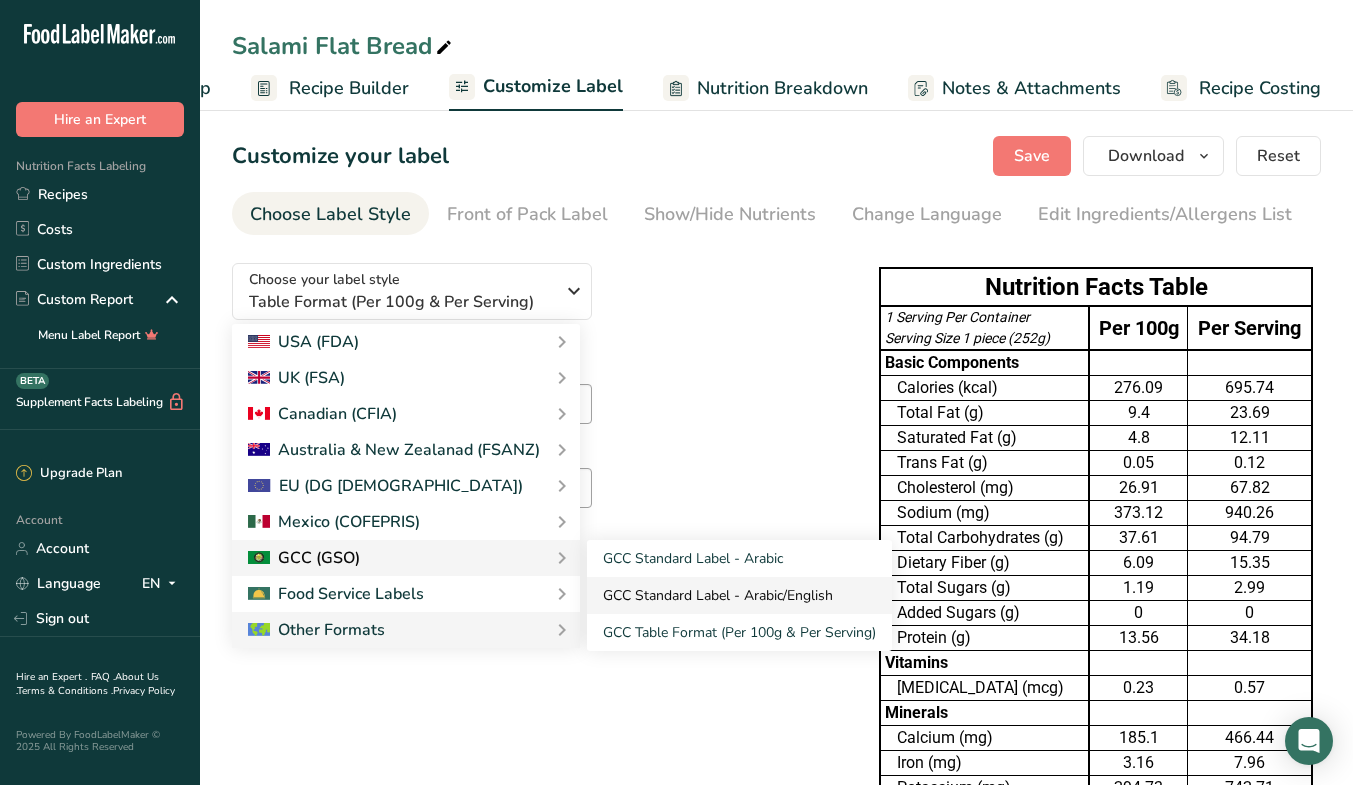 click on "GCC Standard Label - Arabic/English" at bounding box center (739, 595) 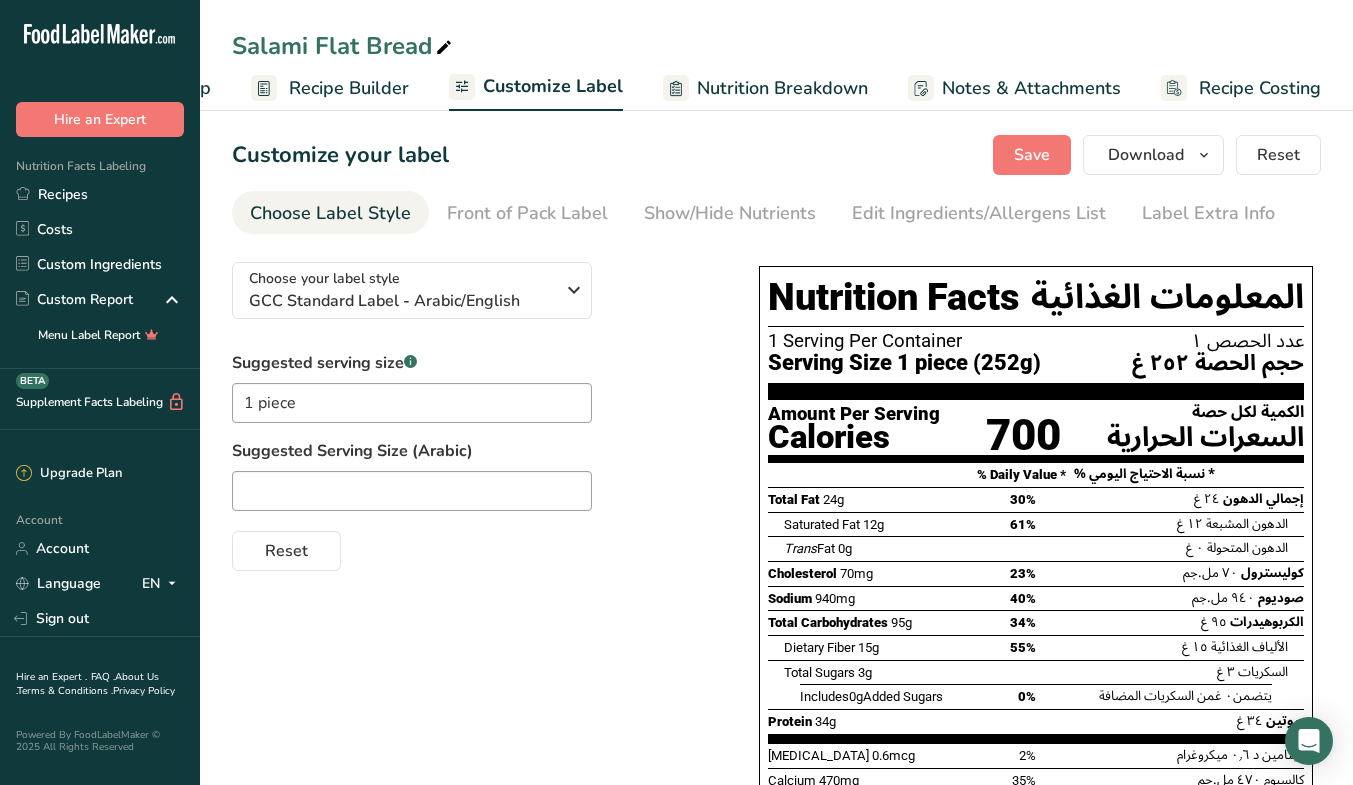 scroll, scrollTop: 0, scrollLeft: 0, axis: both 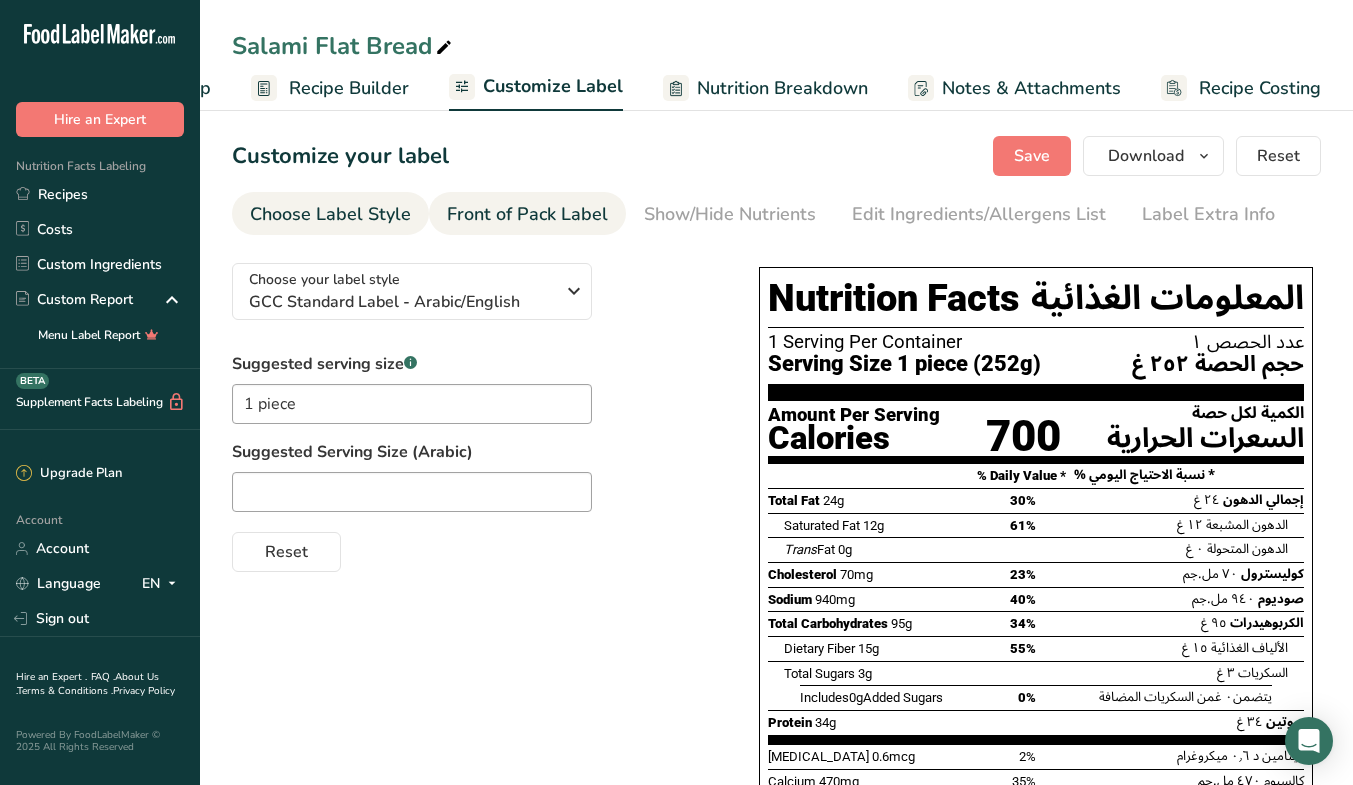click on "Front of Pack Label" at bounding box center [527, 214] 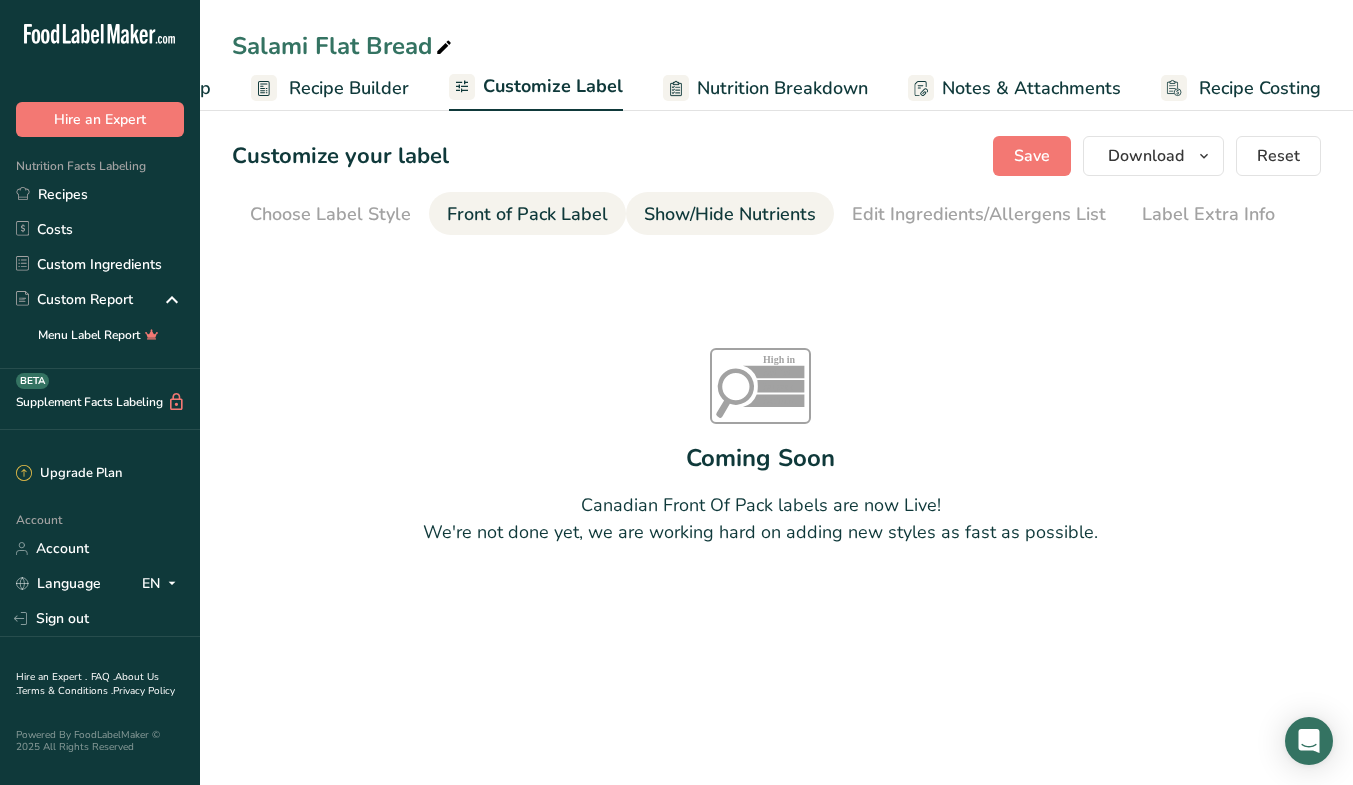 click on "Show/Hide Nutrients" at bounding box center (730, 214) 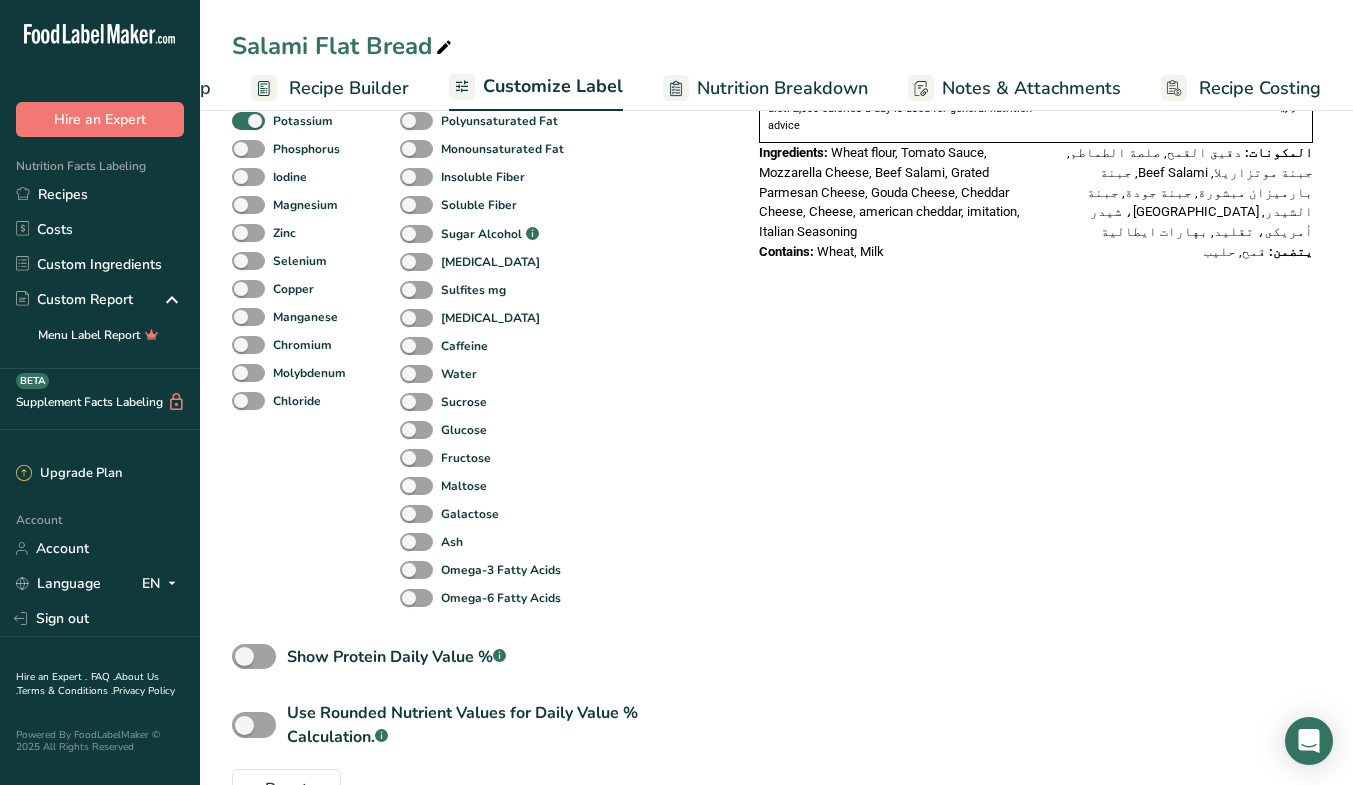 scroll, scrollTop: 838, scrollLeft: 0, axis: vertical 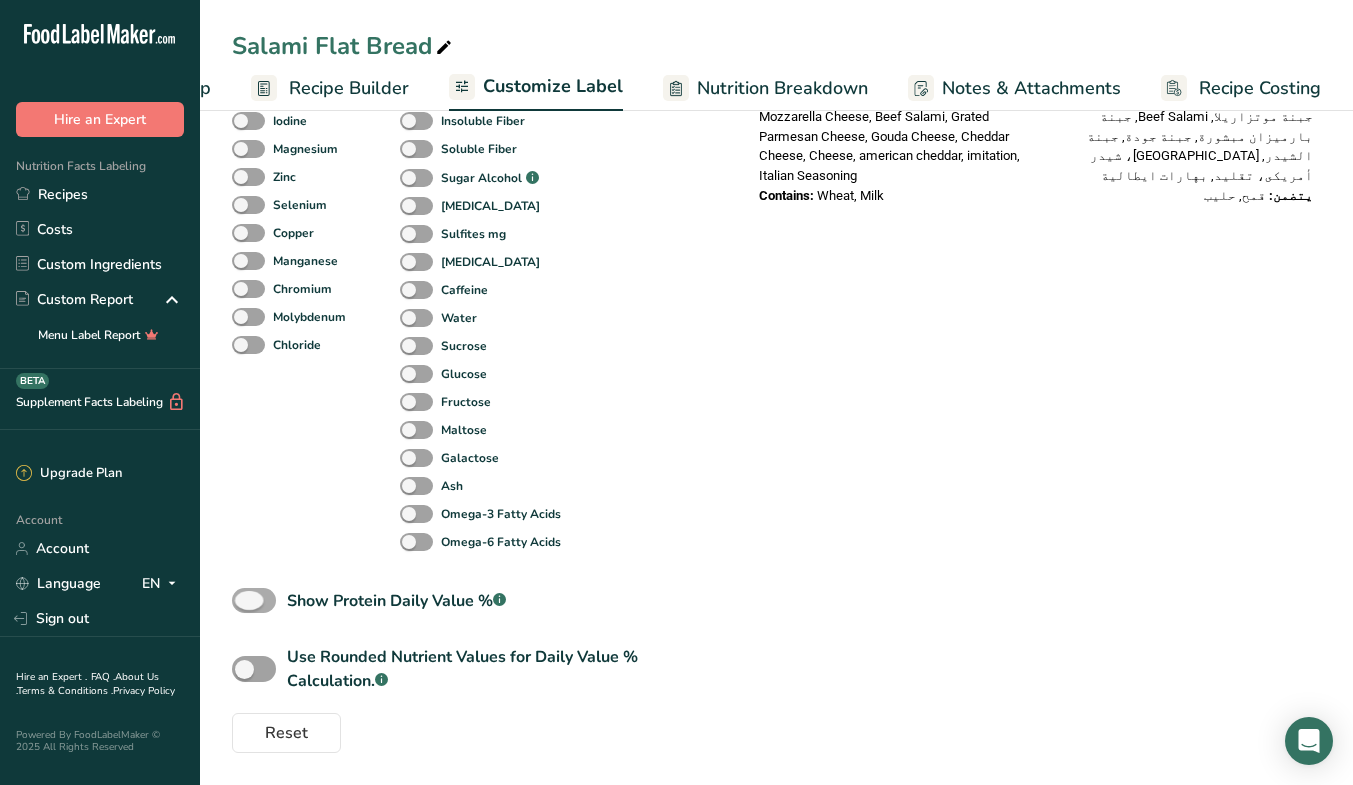 click at bounding box center (254, 600) 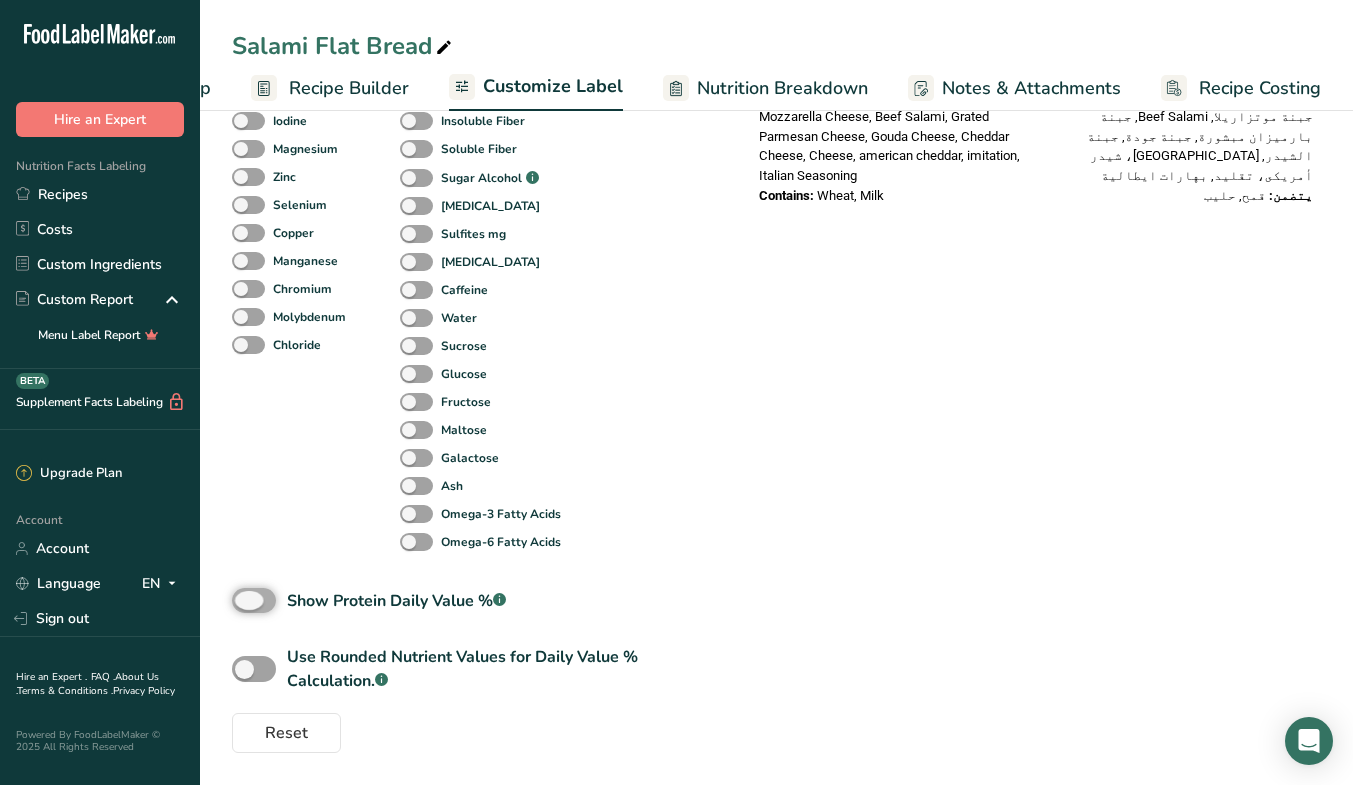 click on "Show Protein Daily Value %
.a-a{fill:#347362;}.b-a{fill:#fff;}" at bounding box center [238, 600] 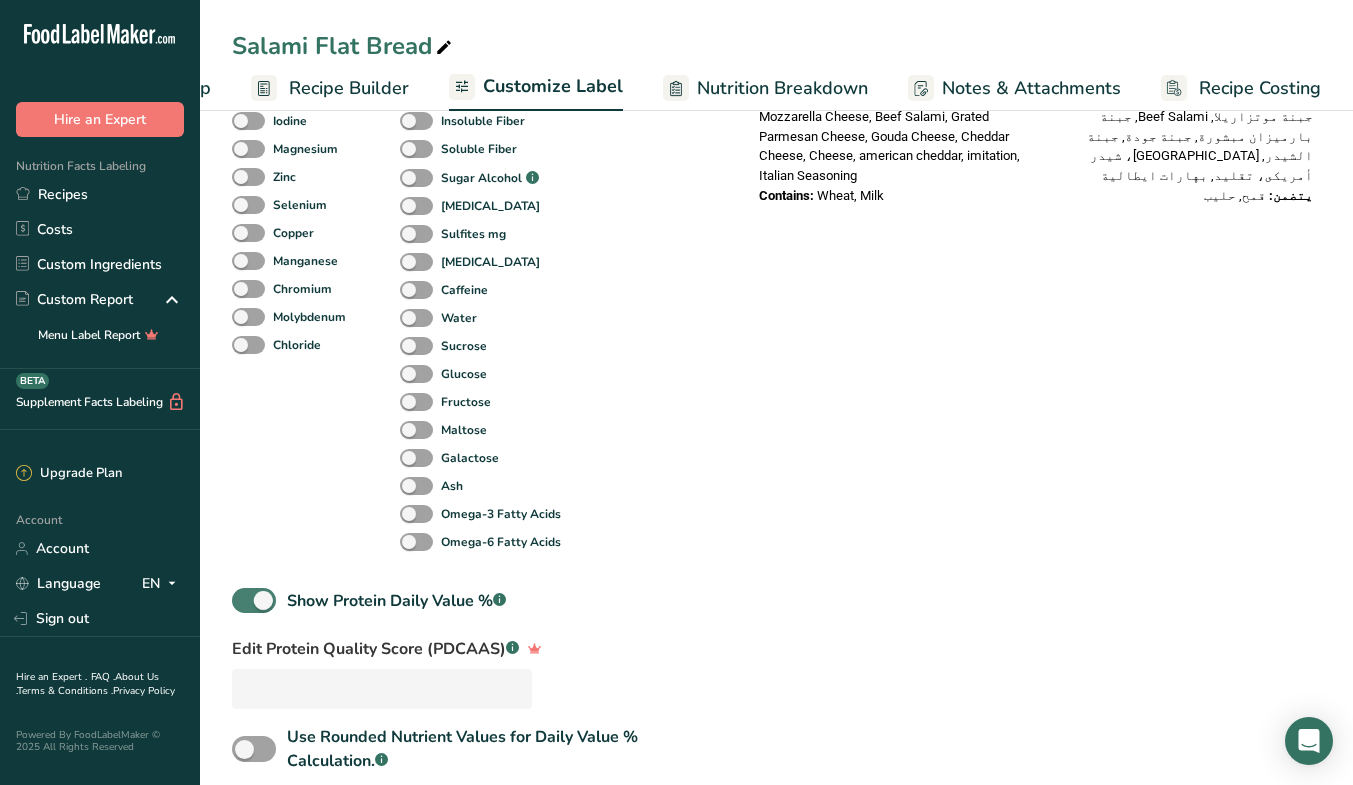 click at bounding box center (254, 600) 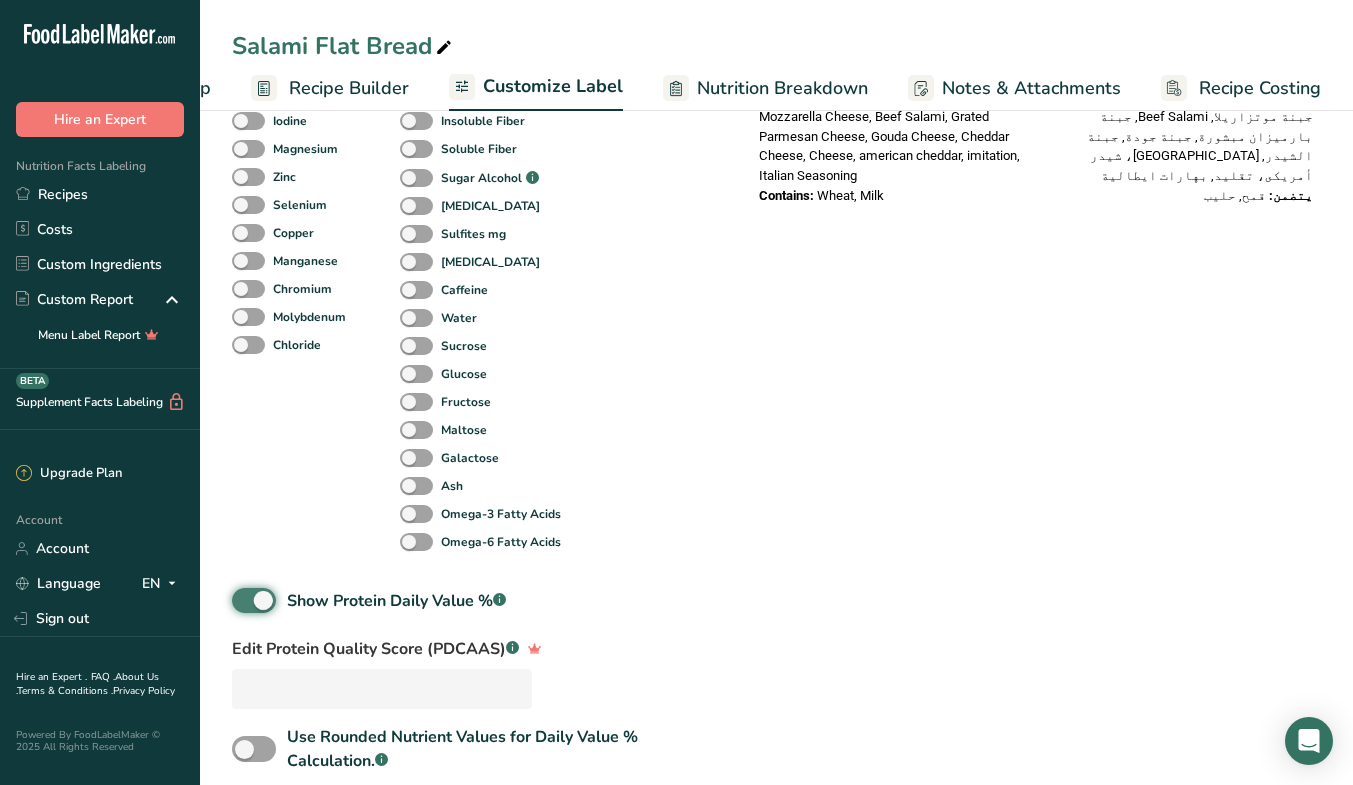 click on "Show Protein Daily Value %
.a-a{fill:#347362;}.b-a{fill:#fff;}" at bounding box center (238, 600) 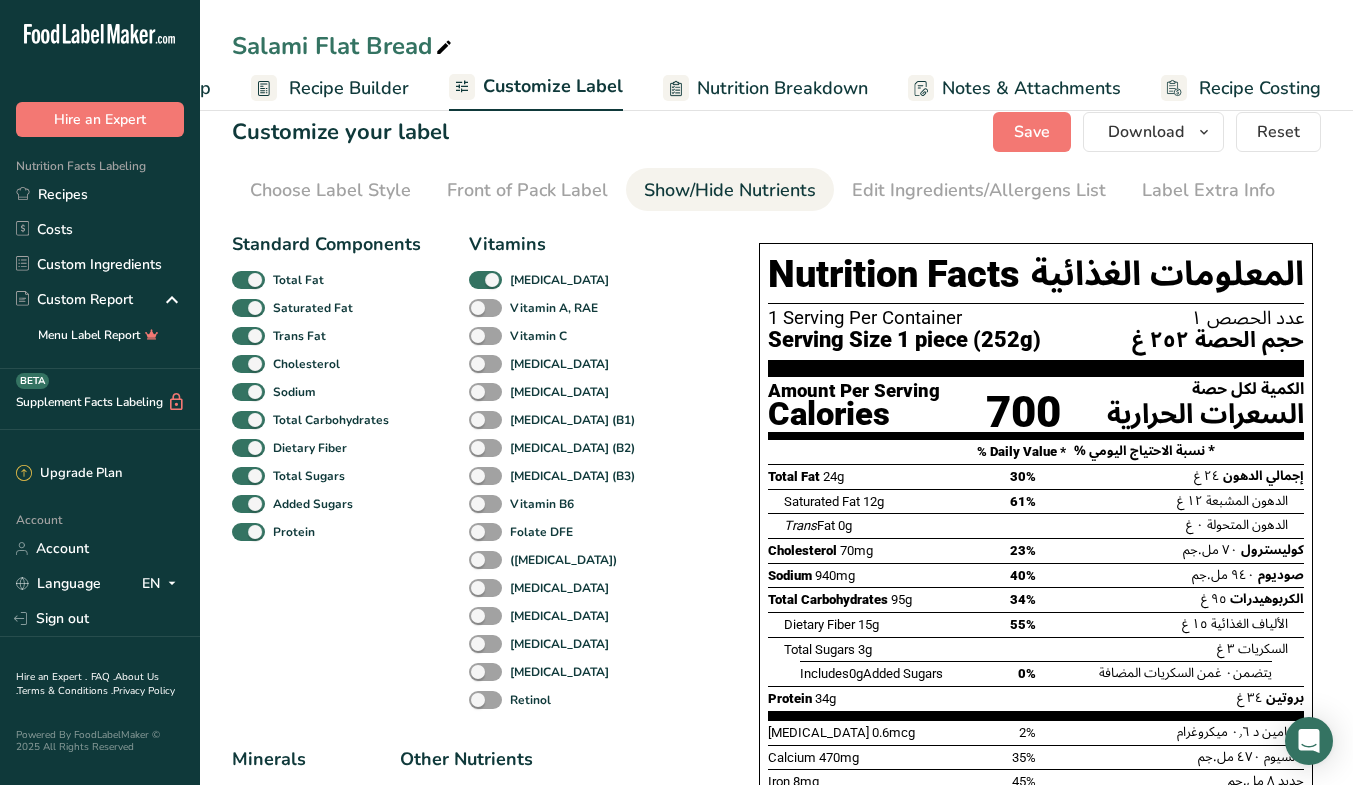 scroll, scrollTop: 0, scrollLeft: 0, axis: both 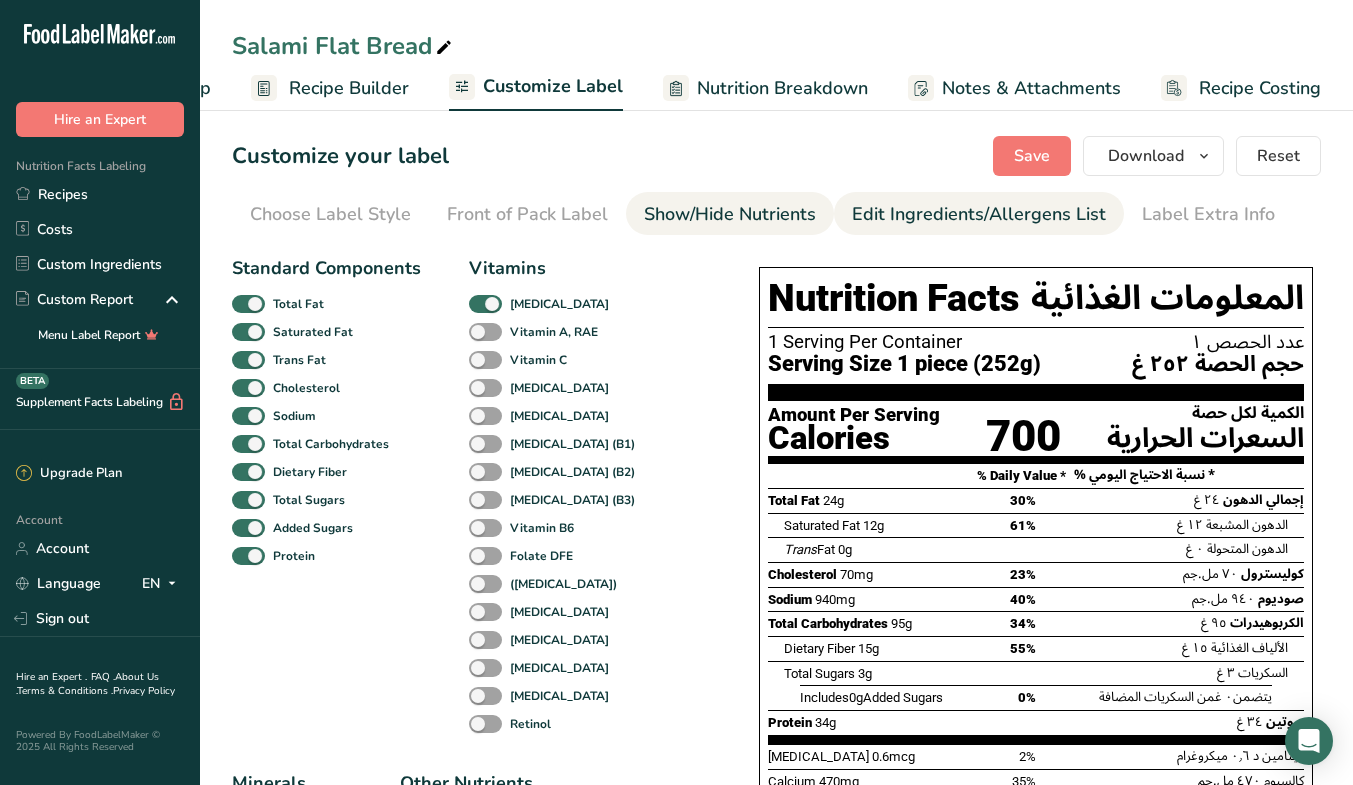 click on "Edit Ingredients/Allergens List" at bounding box center [979, 214] 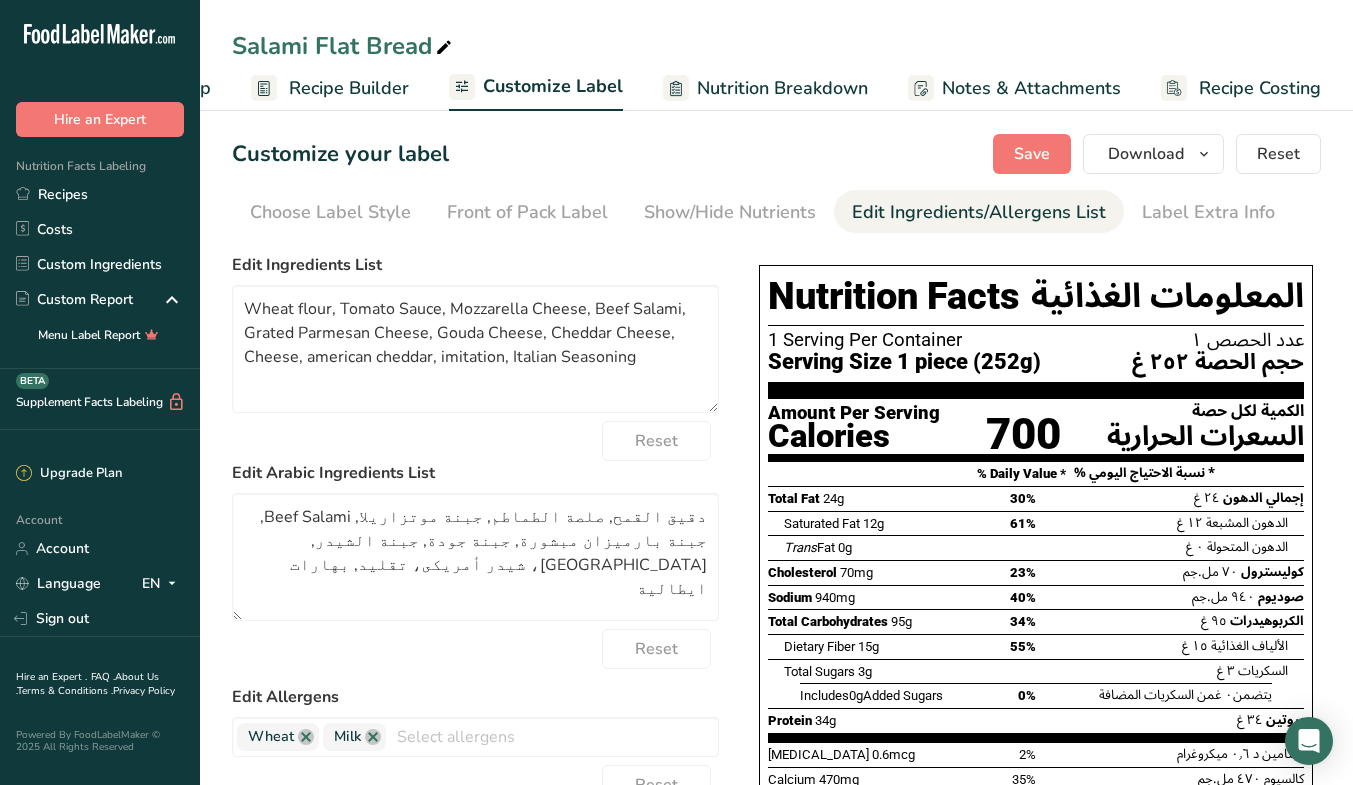 scroll, scrollTop: 0, scrollLeft: 0, axis: both 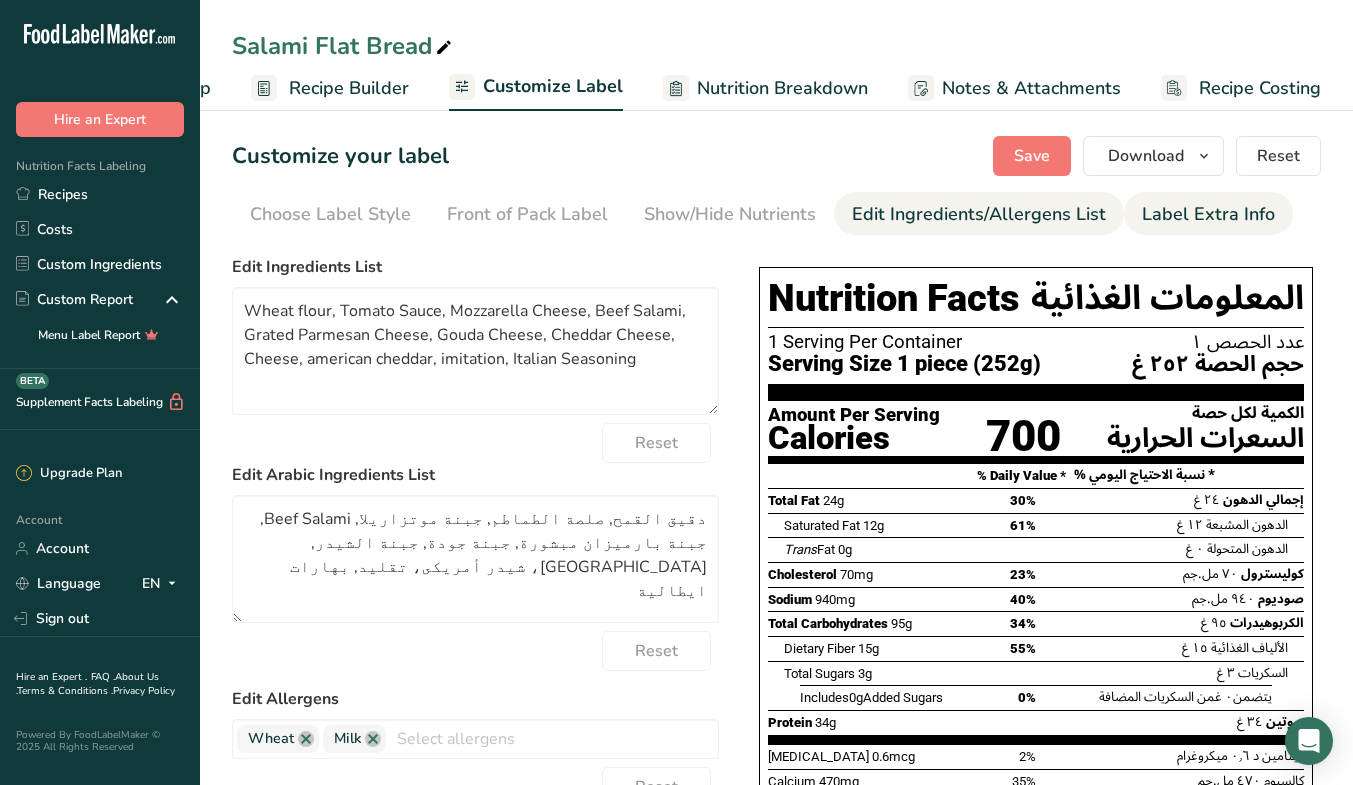 click on "Label Extra Info" at bounding box center (1208, 214) 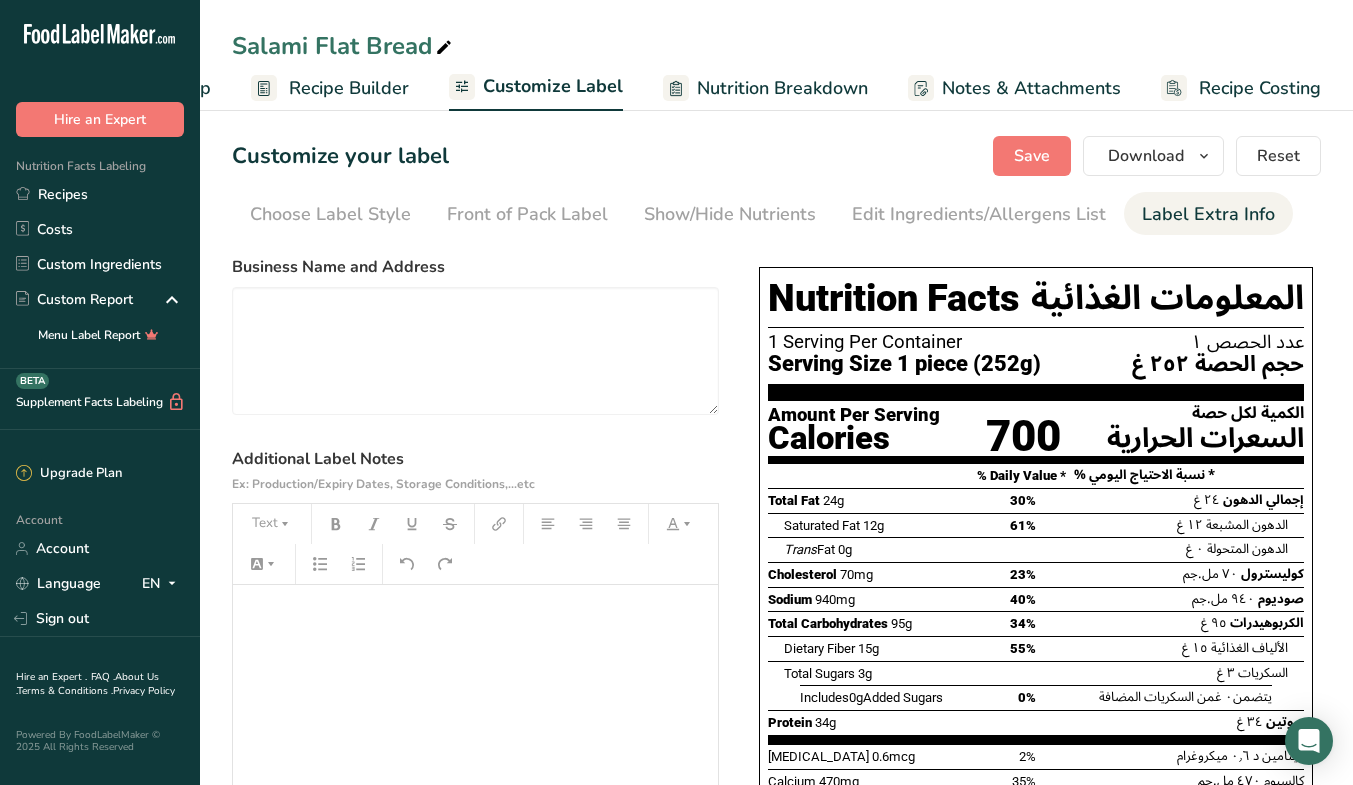 click on "Label Extra Info" at bounding box center [1208, 214] 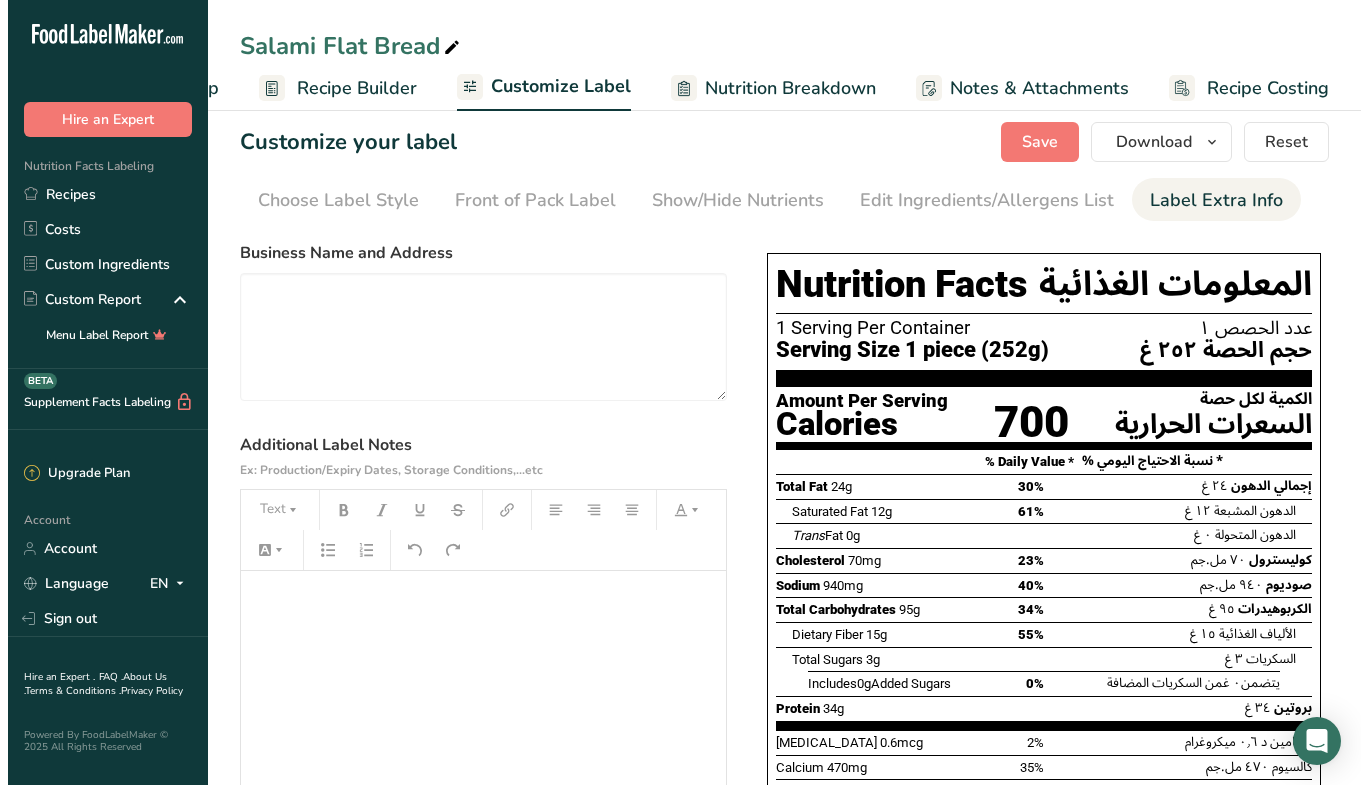 scroll, scrollTop: 0, scrollLeft: 0, axis: both 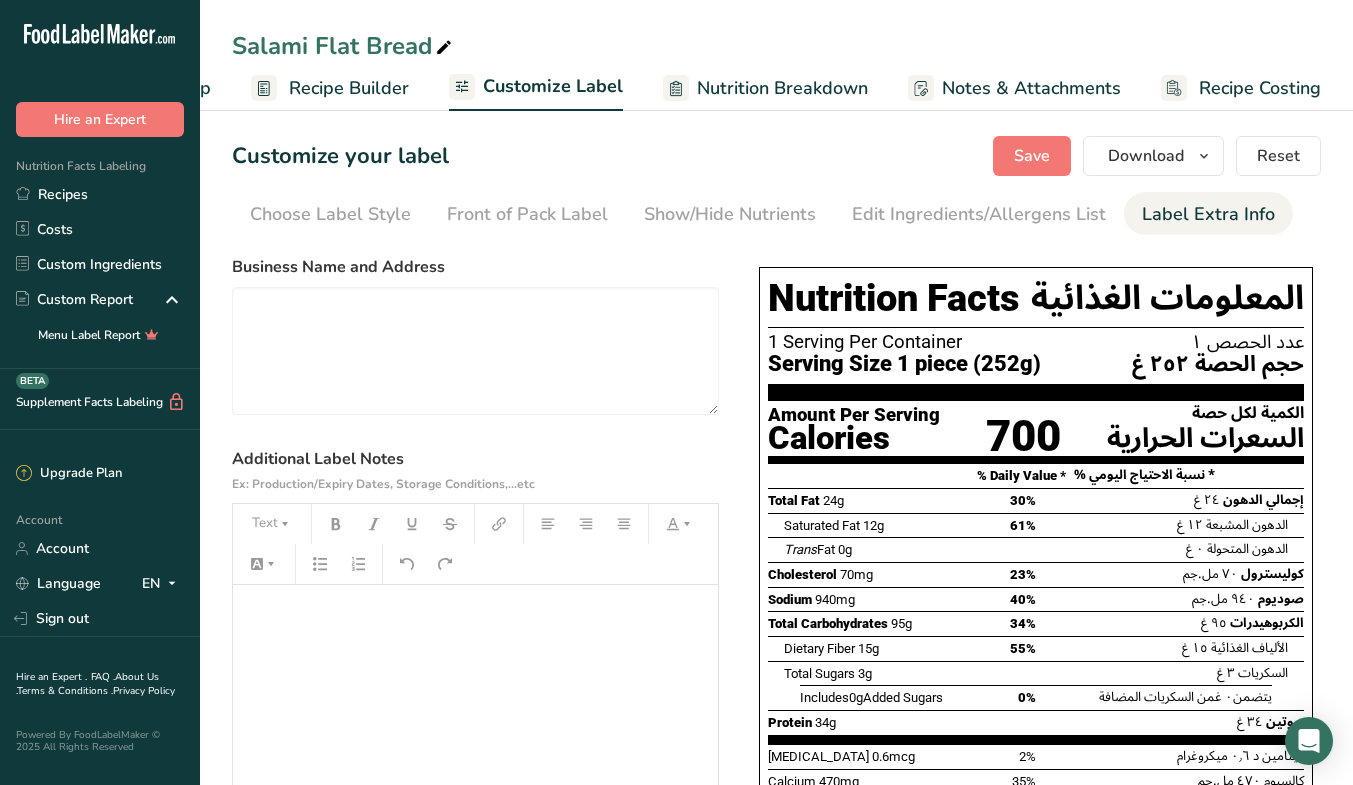 click on "Label Extra Info" at bounding box center (1208, 214) 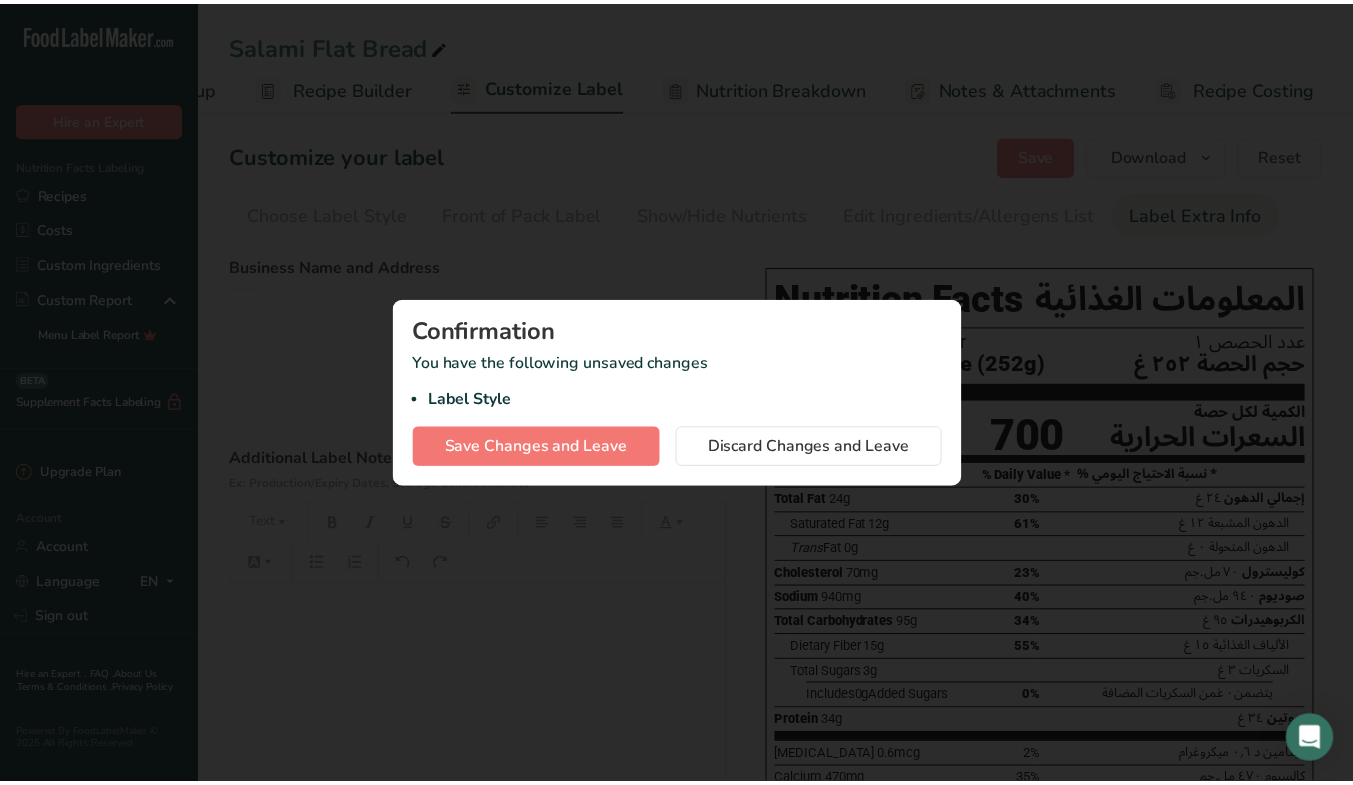 scroll, scrollTop: 0, scrollLeft: 153, axis: horizontal 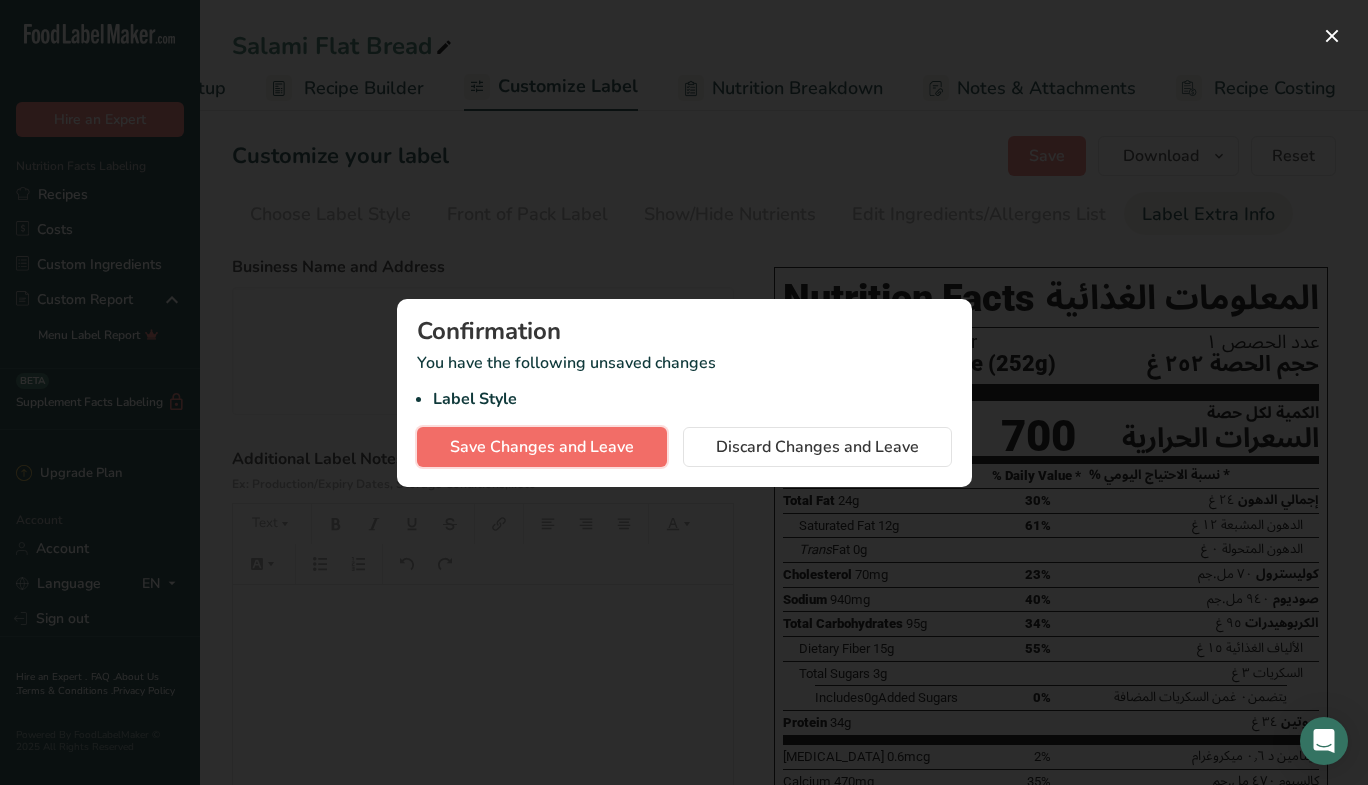 click on "Save Changes and Leave" at bounding box center [542, 447] 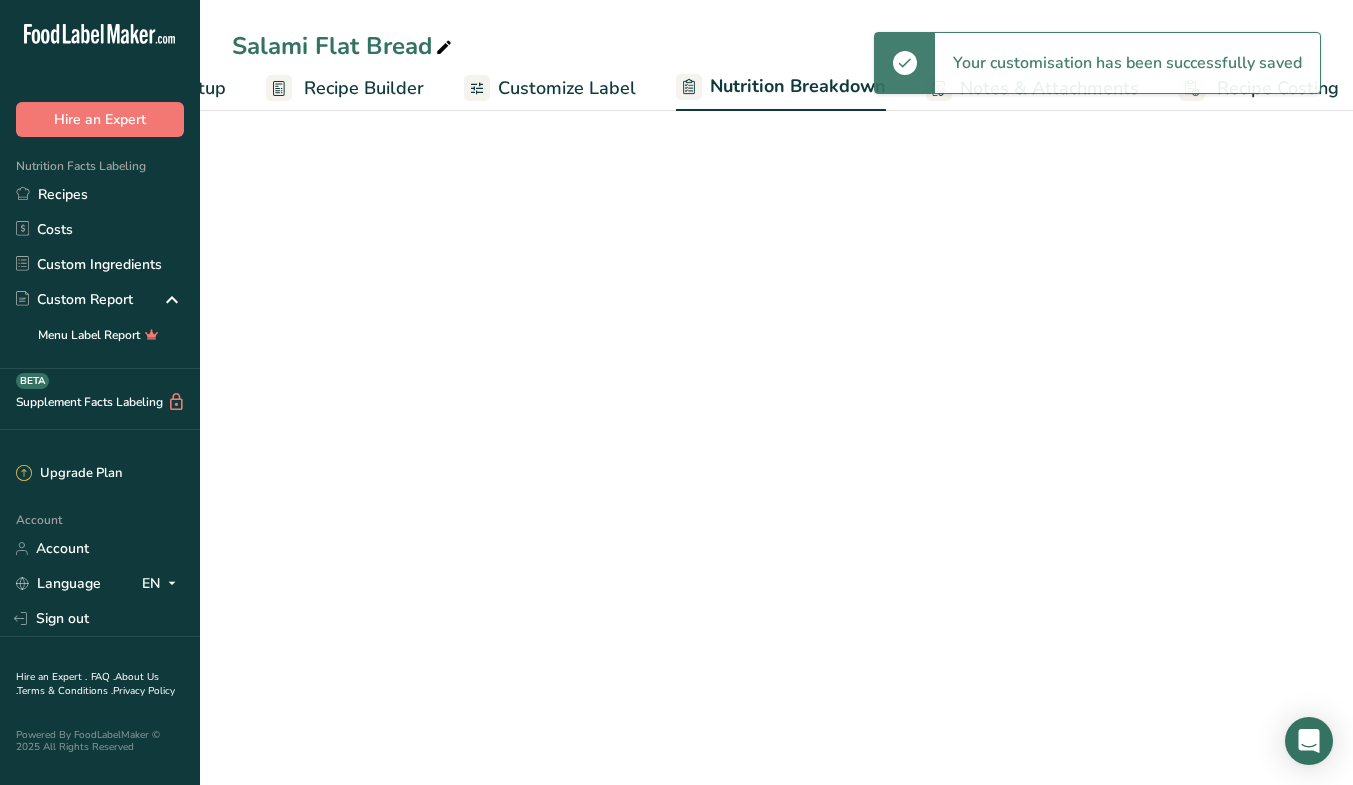 select on "Calories" 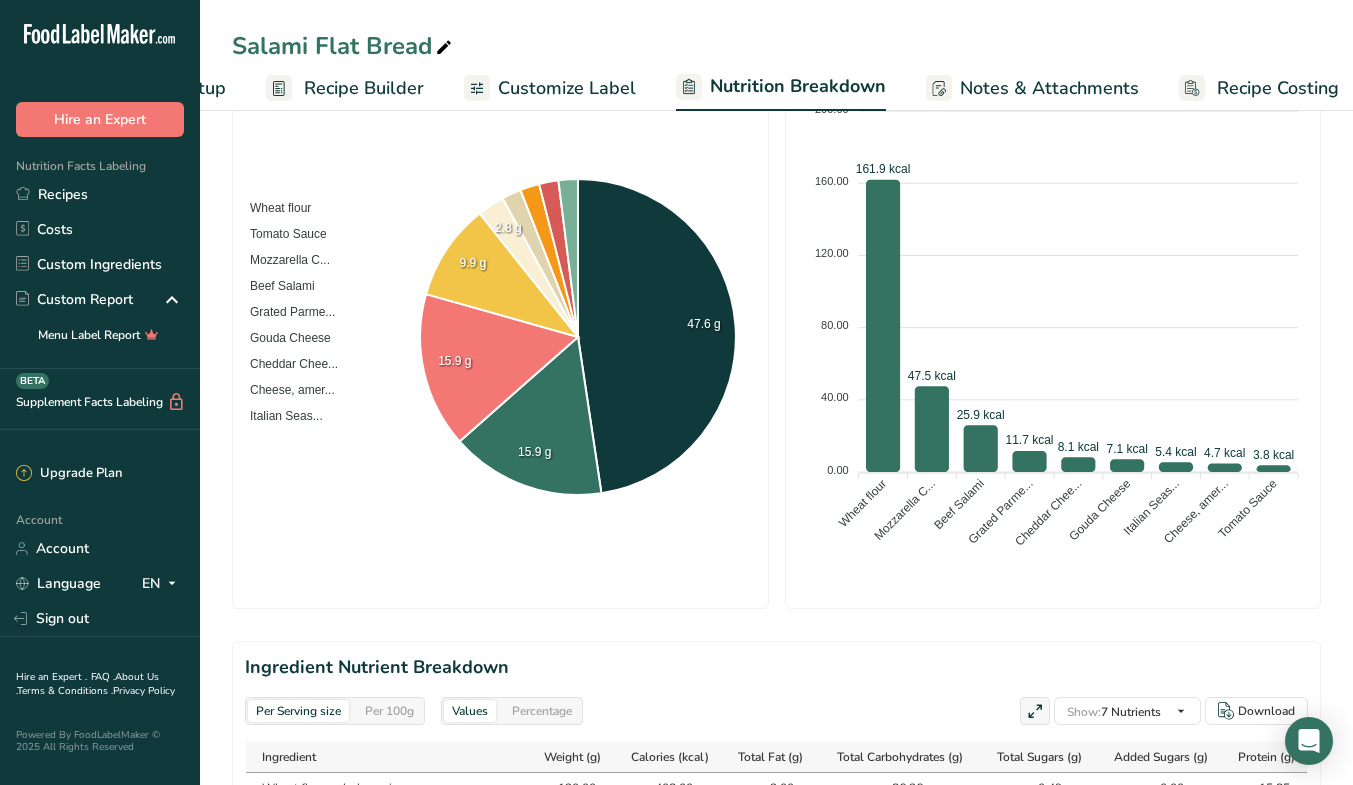 scroll, scrollTop: 428, scrollLeft: 0, axis: vertical 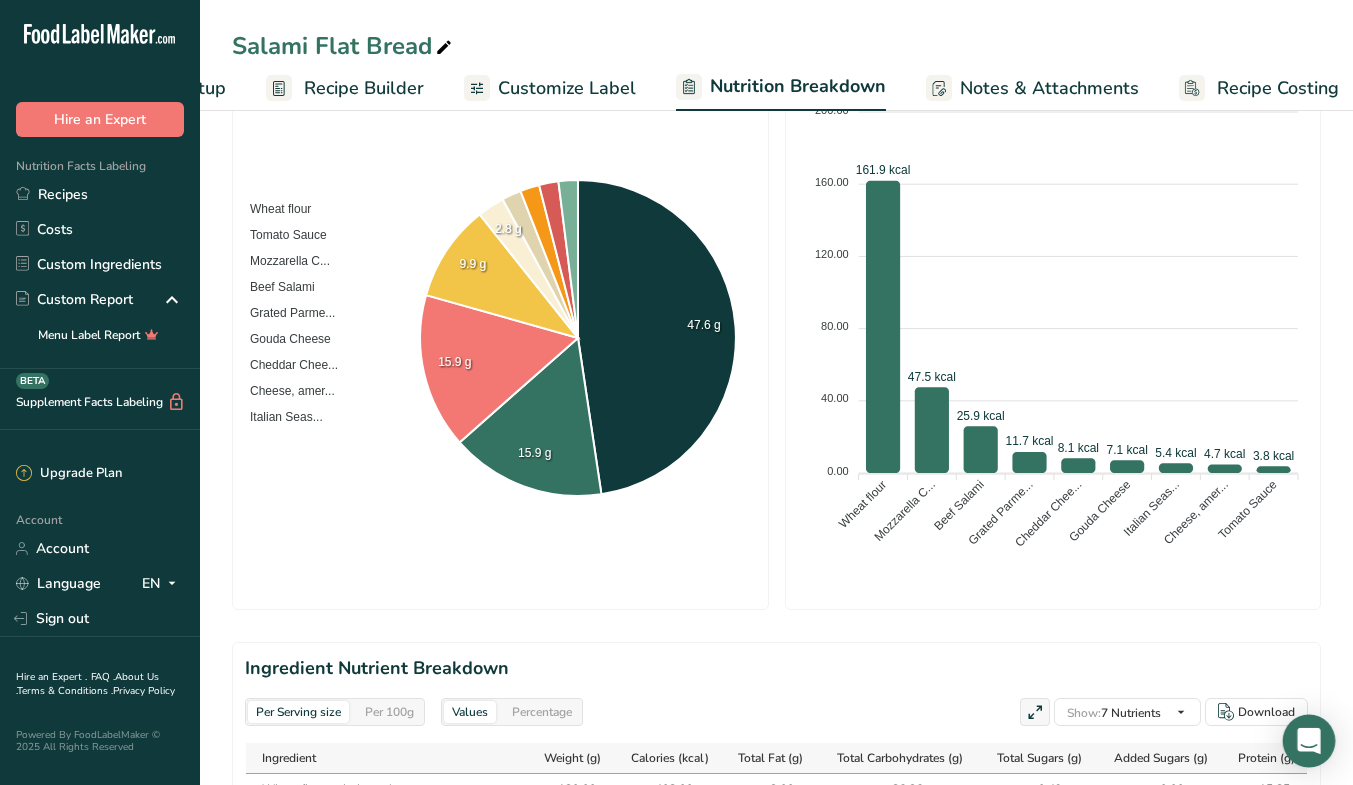 click 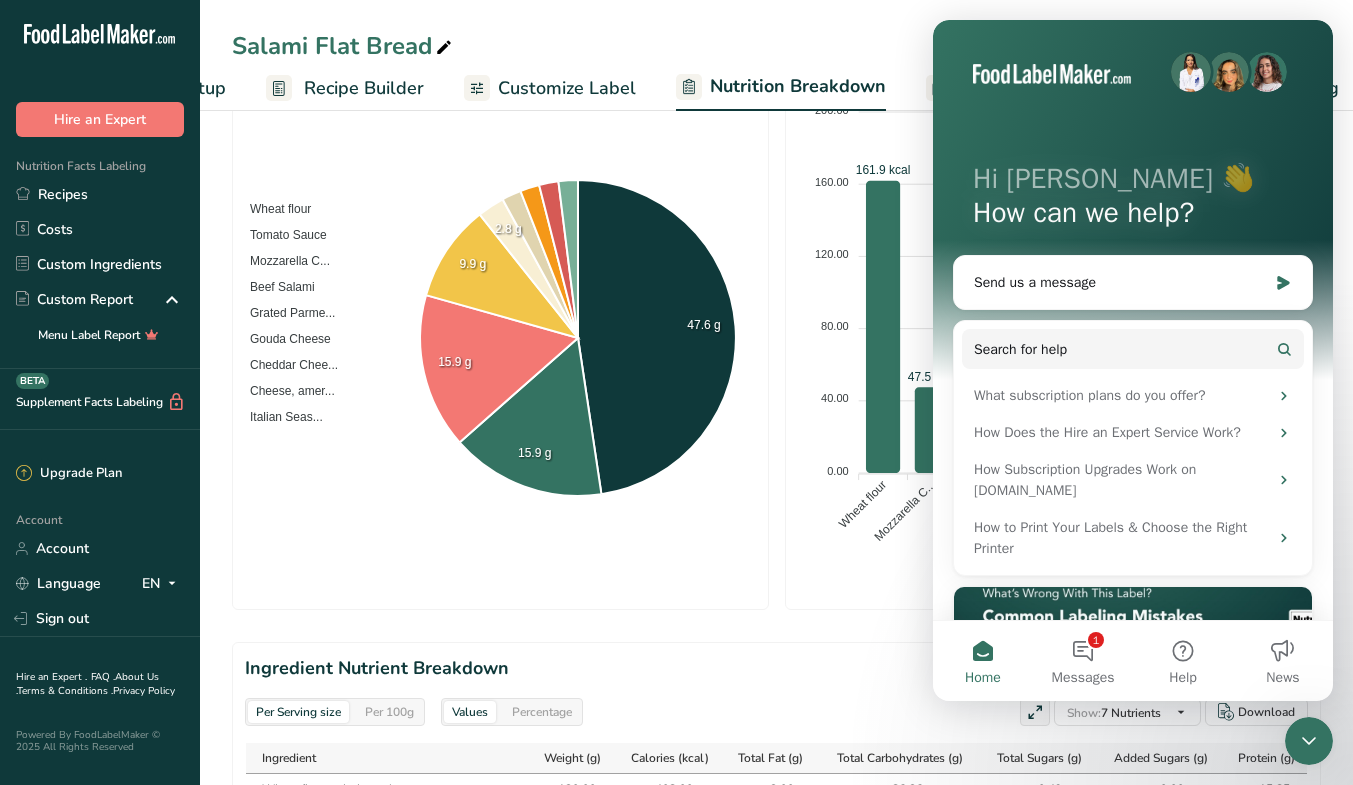 scroll, scrollTop: 0, scrollLeft: 0, axis: both 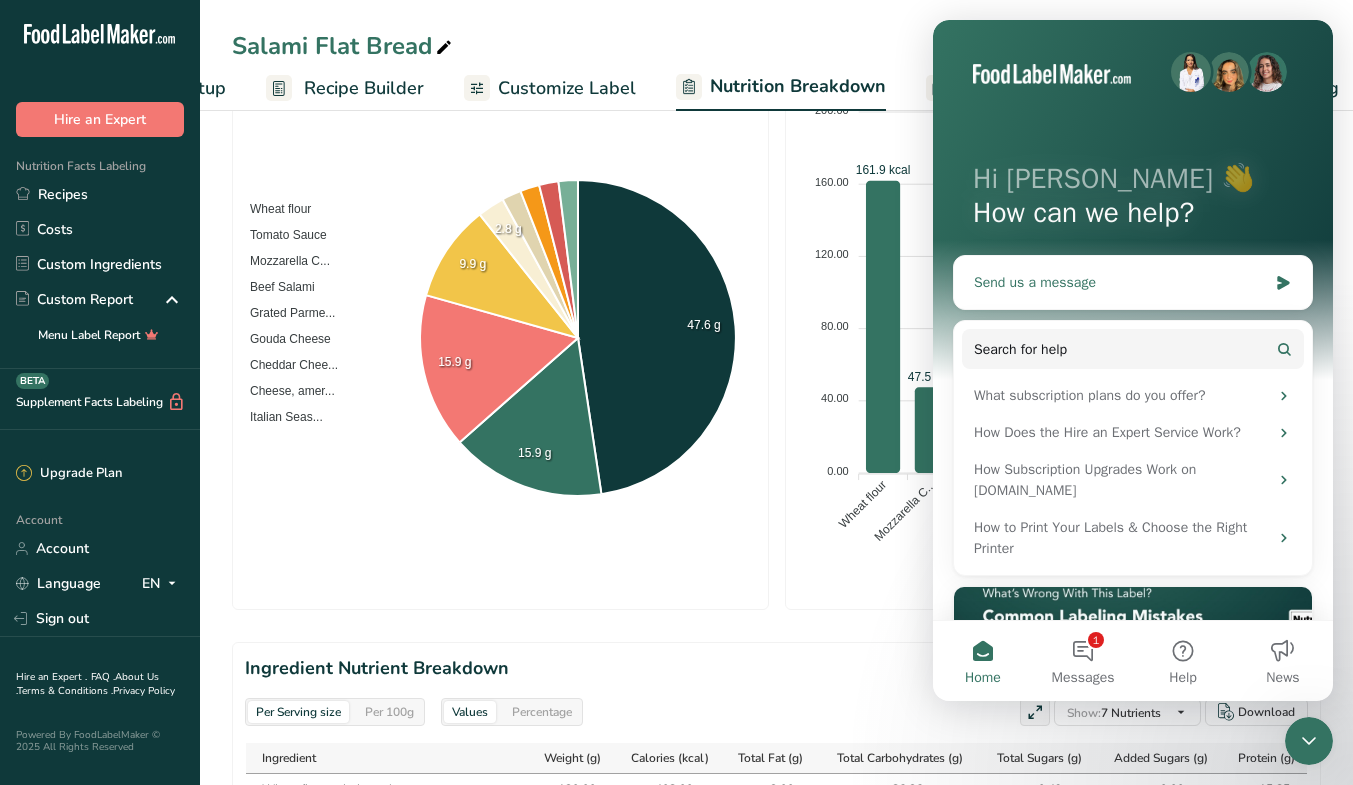 click on "Send us a message" at bounding box center [1133, 282] 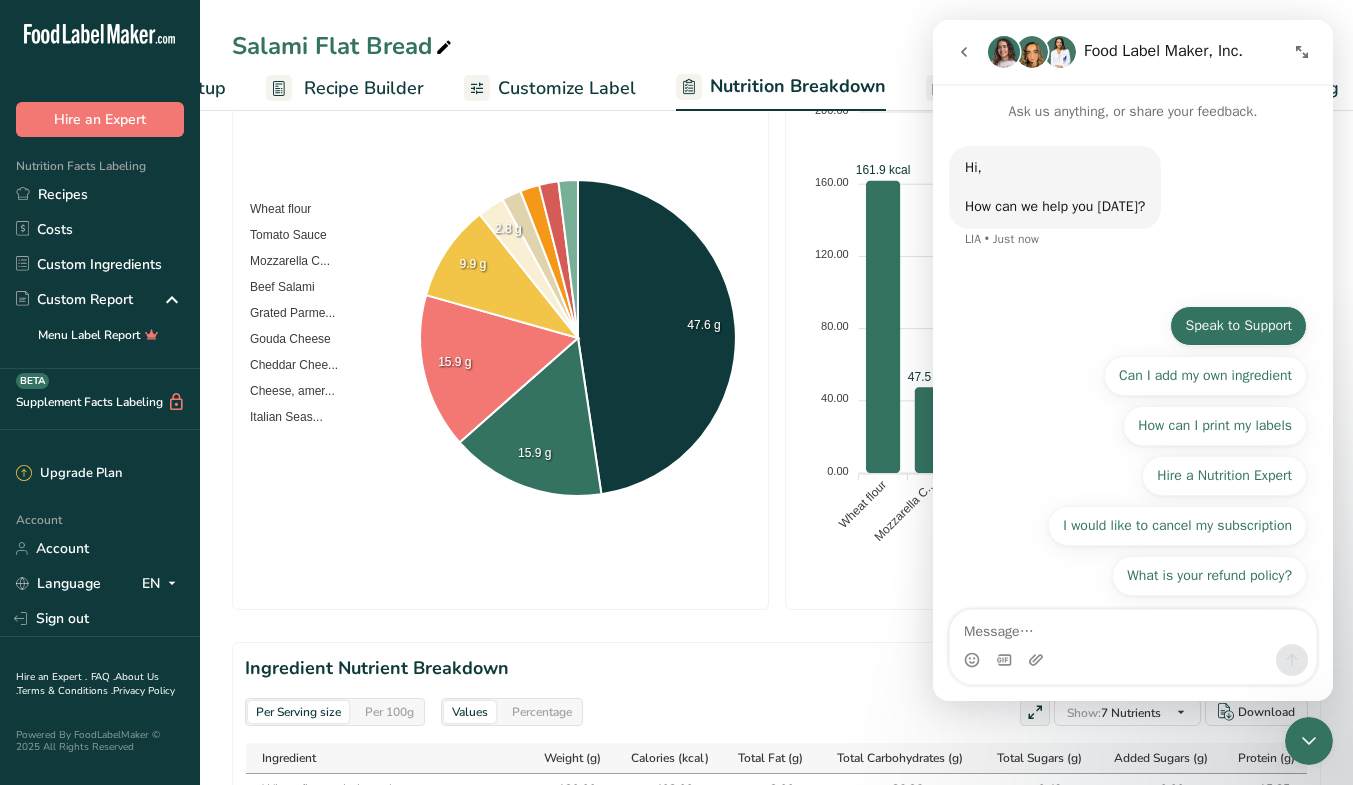 click on "Speak to Support" at bounding box center [1238, 326] 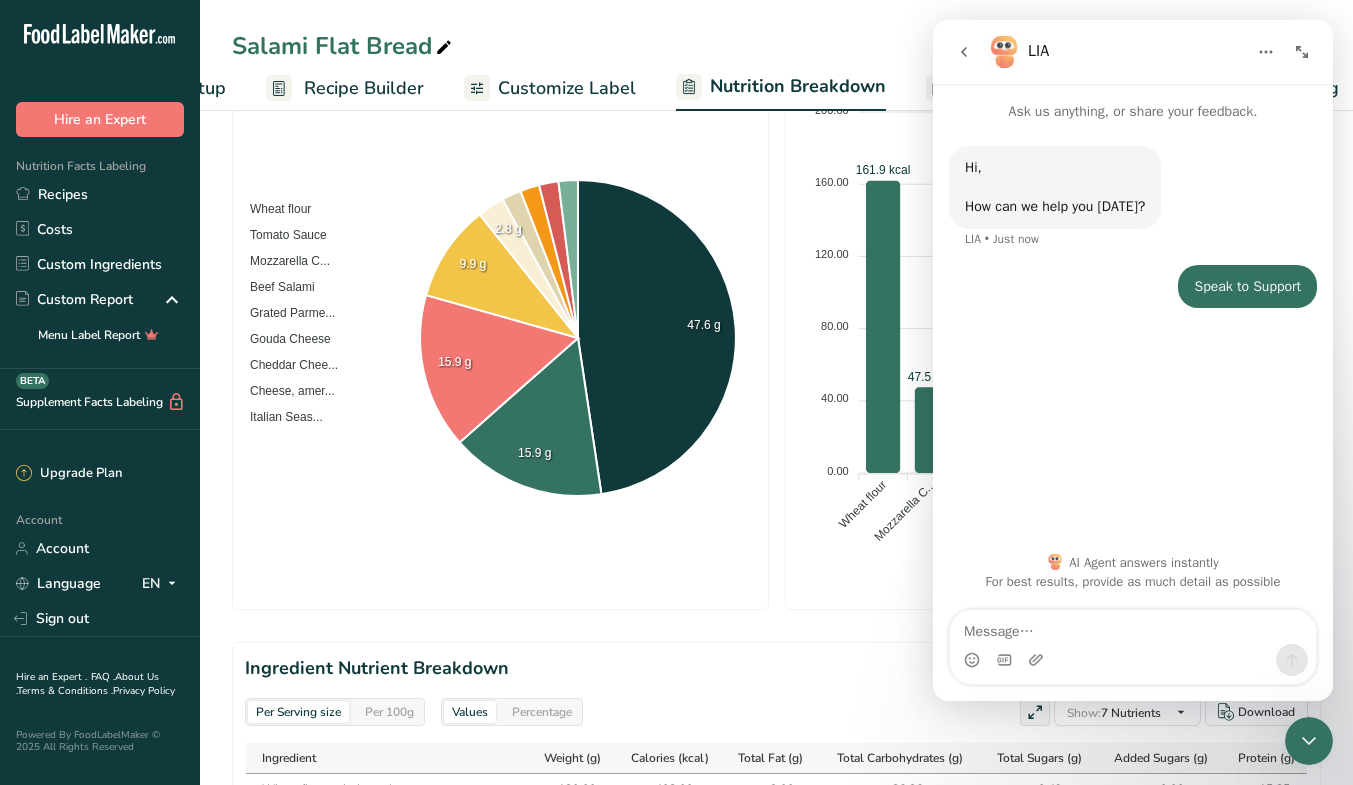 click at bounding box center [1133, 627] 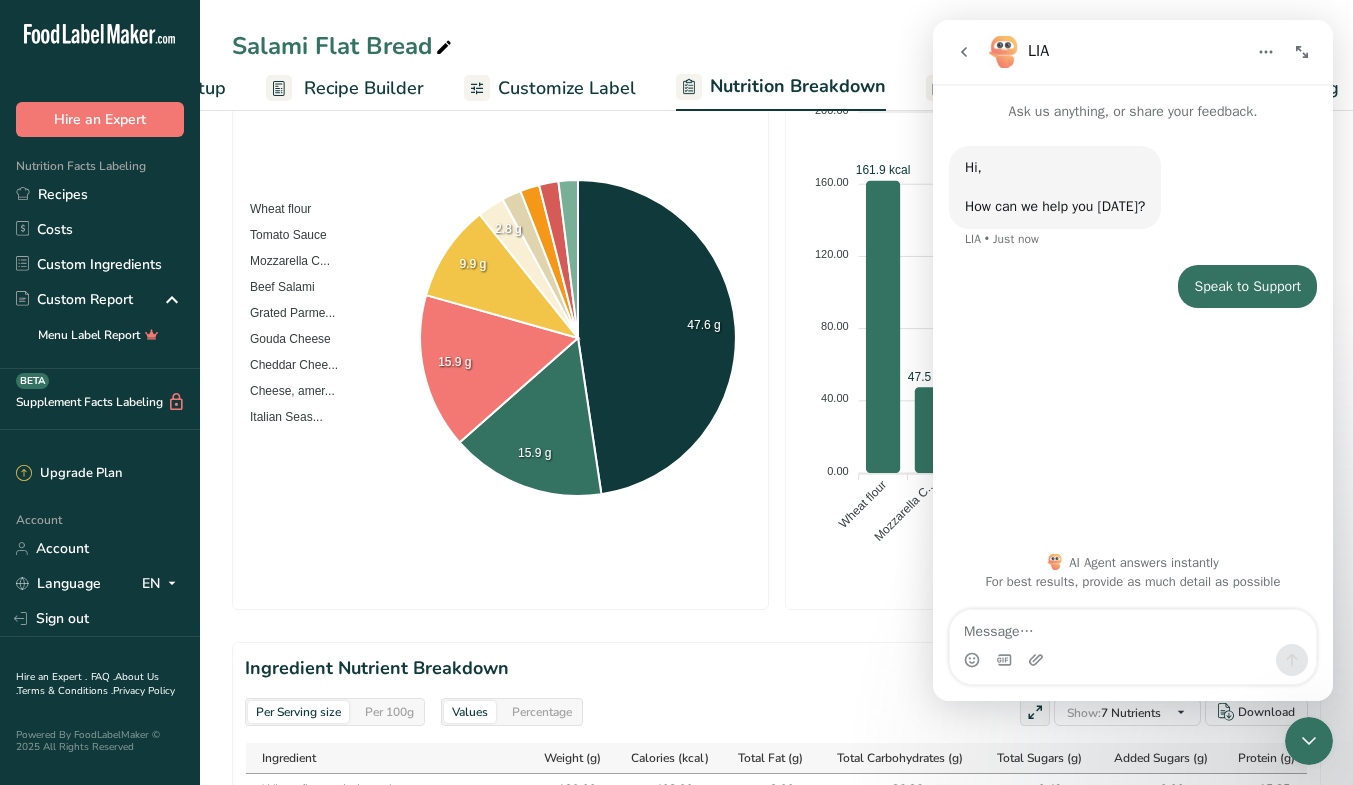 click at bounding box center [1133, 627] 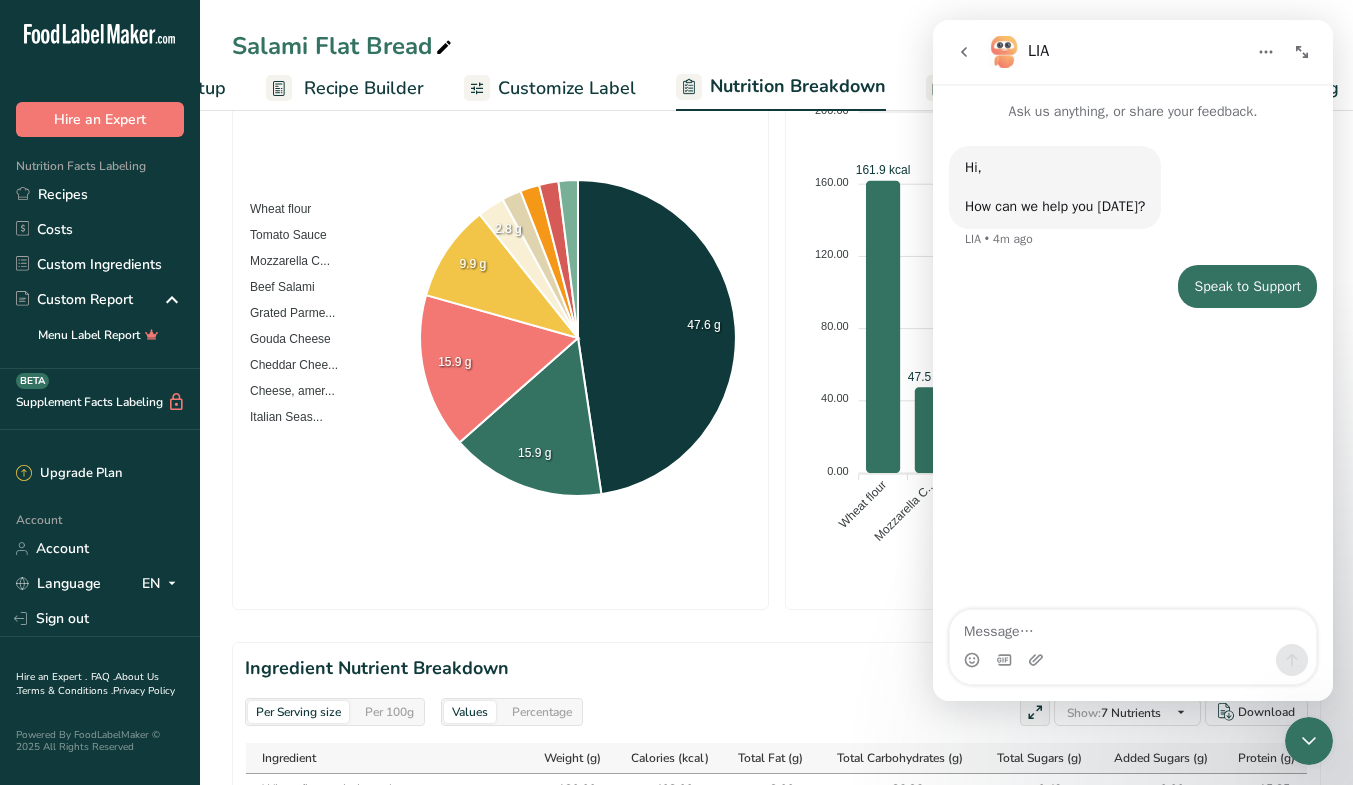 scroll, scrollTop: 0, scrollLeft: 0, axis: both 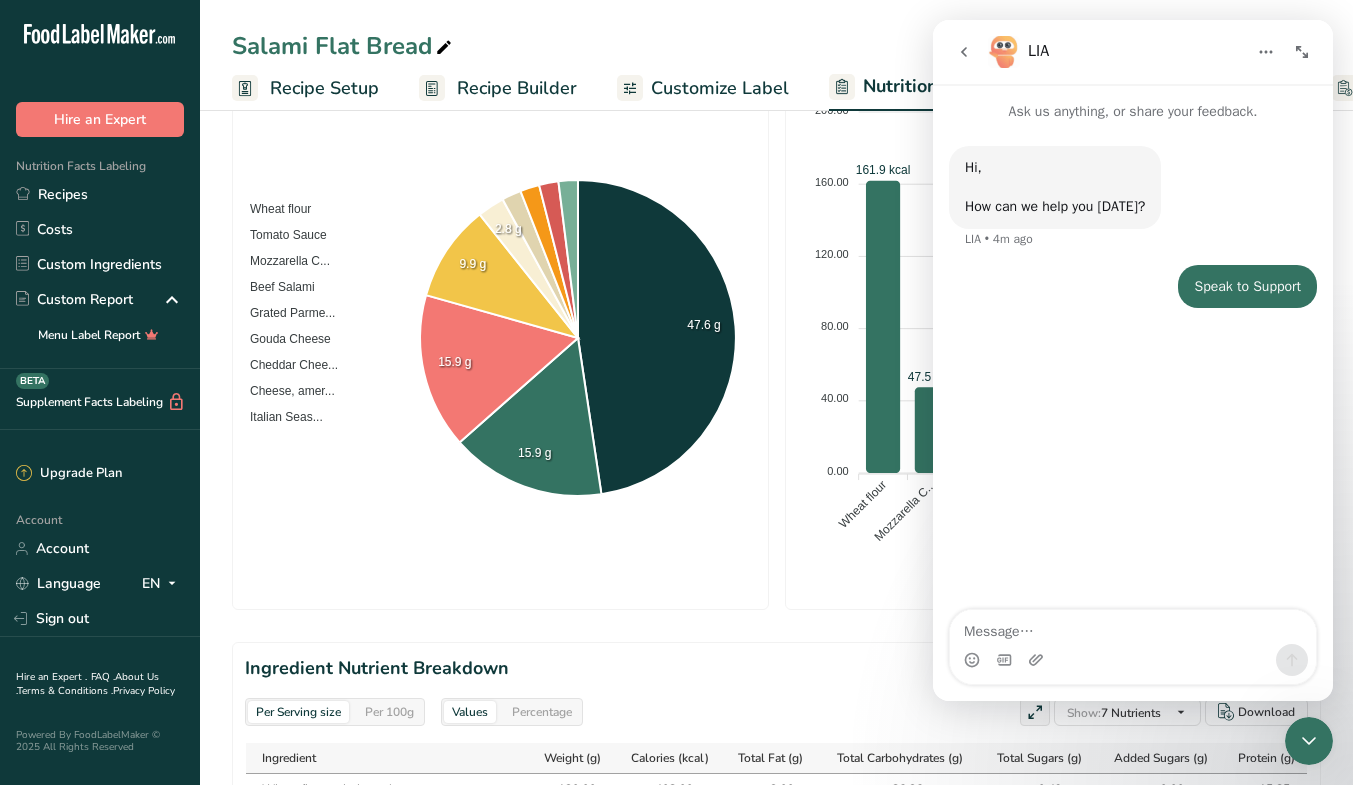 click on "Recipe Setup" at bounding box center [324, 88] 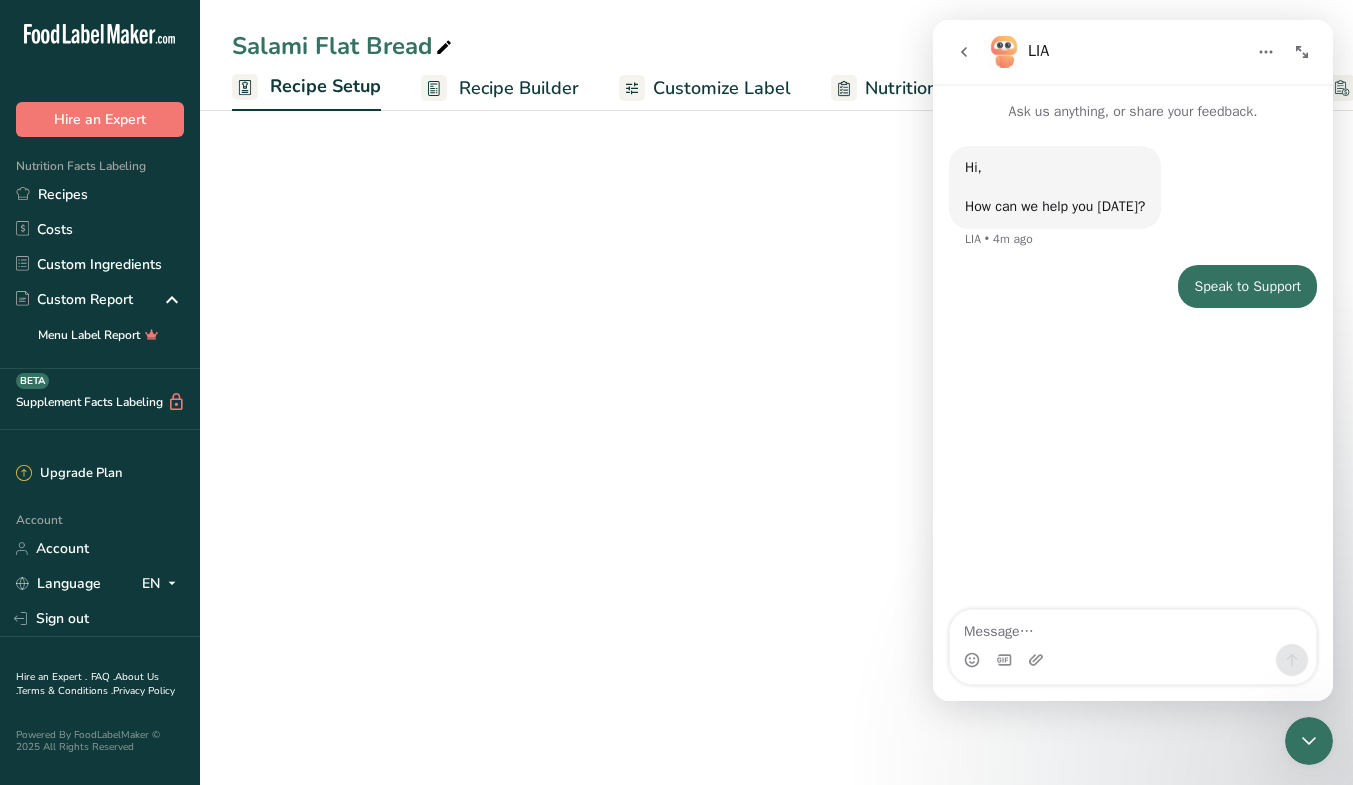 scroll, scrollTop: 0, scrollLeft: 7, axis: horizontal 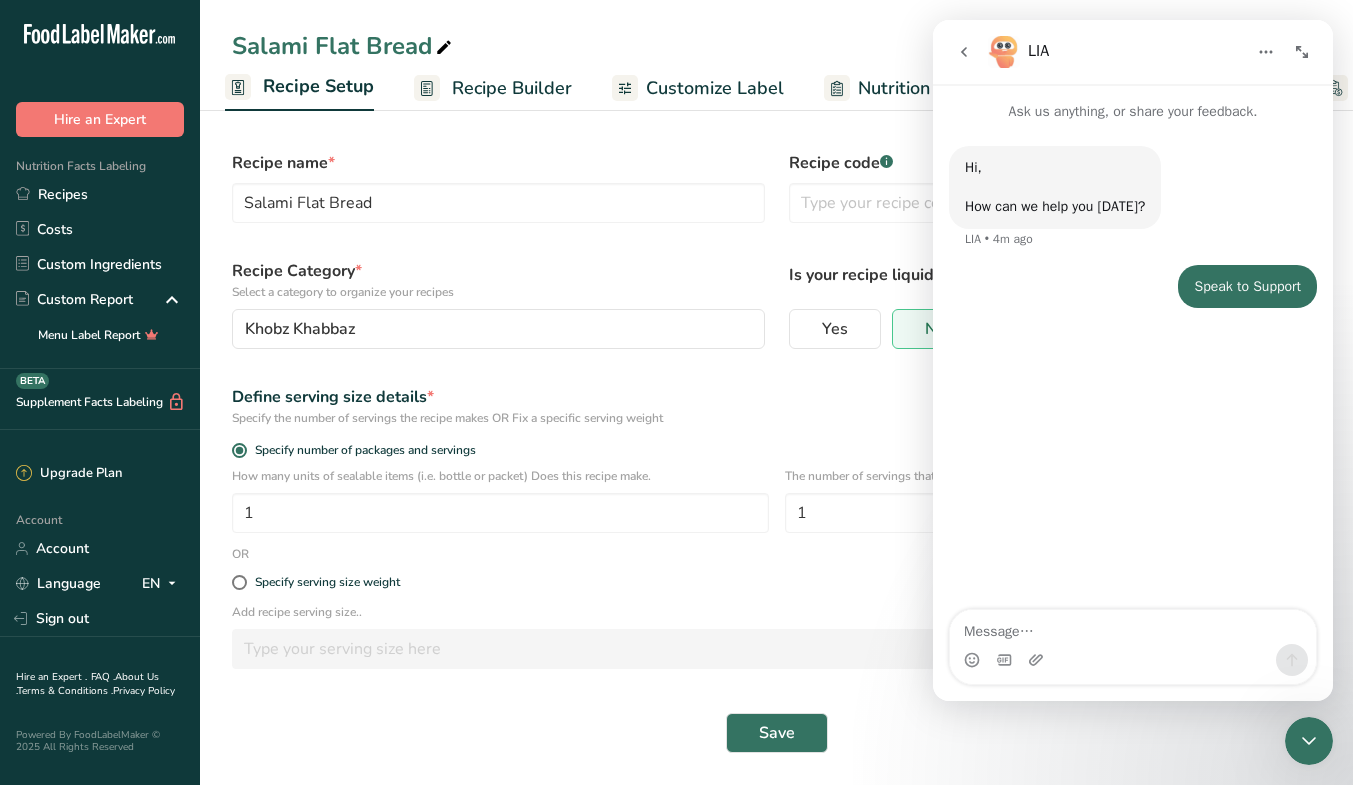 click on "Recipe Builder" at bounding box center [512, 88] 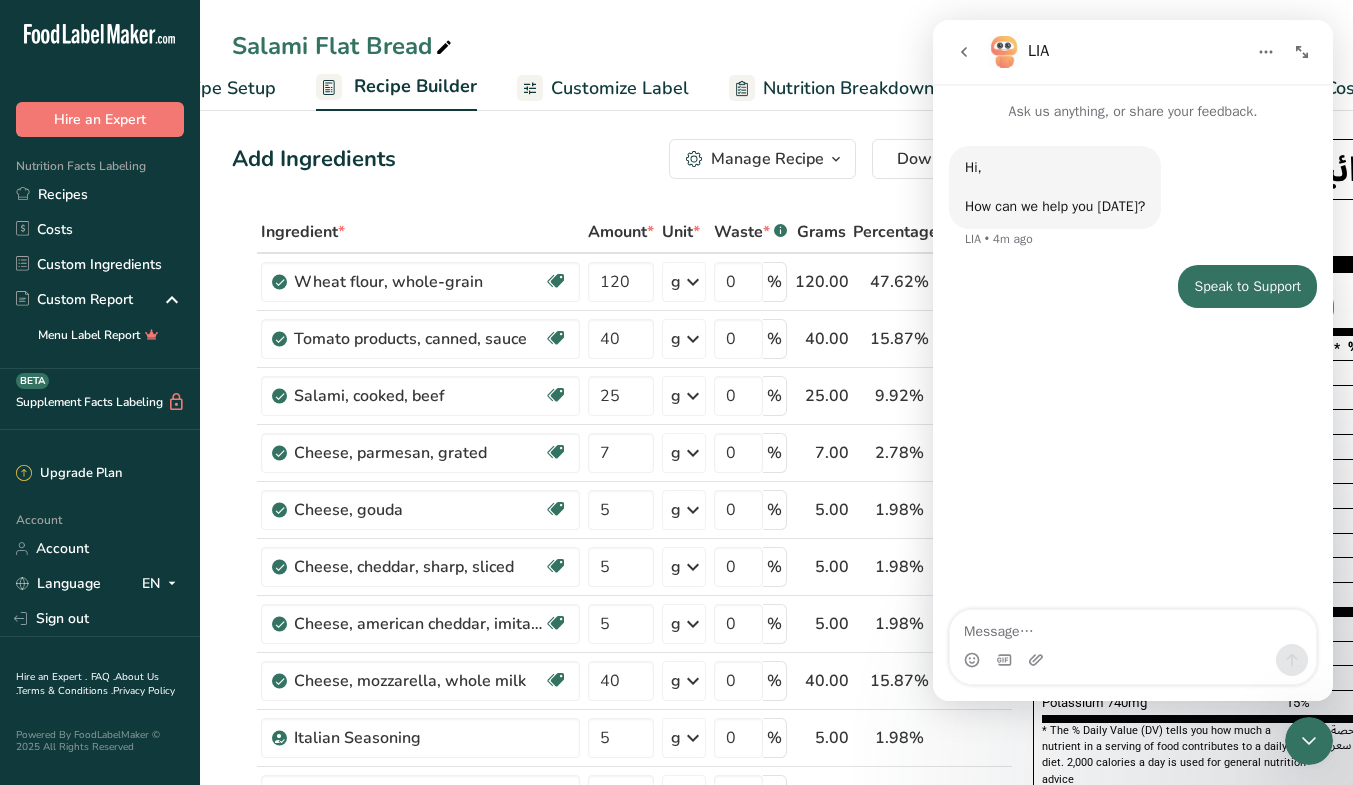 scroll, scrollTop: 0, scrollLeft: 168, axis: horizontal 